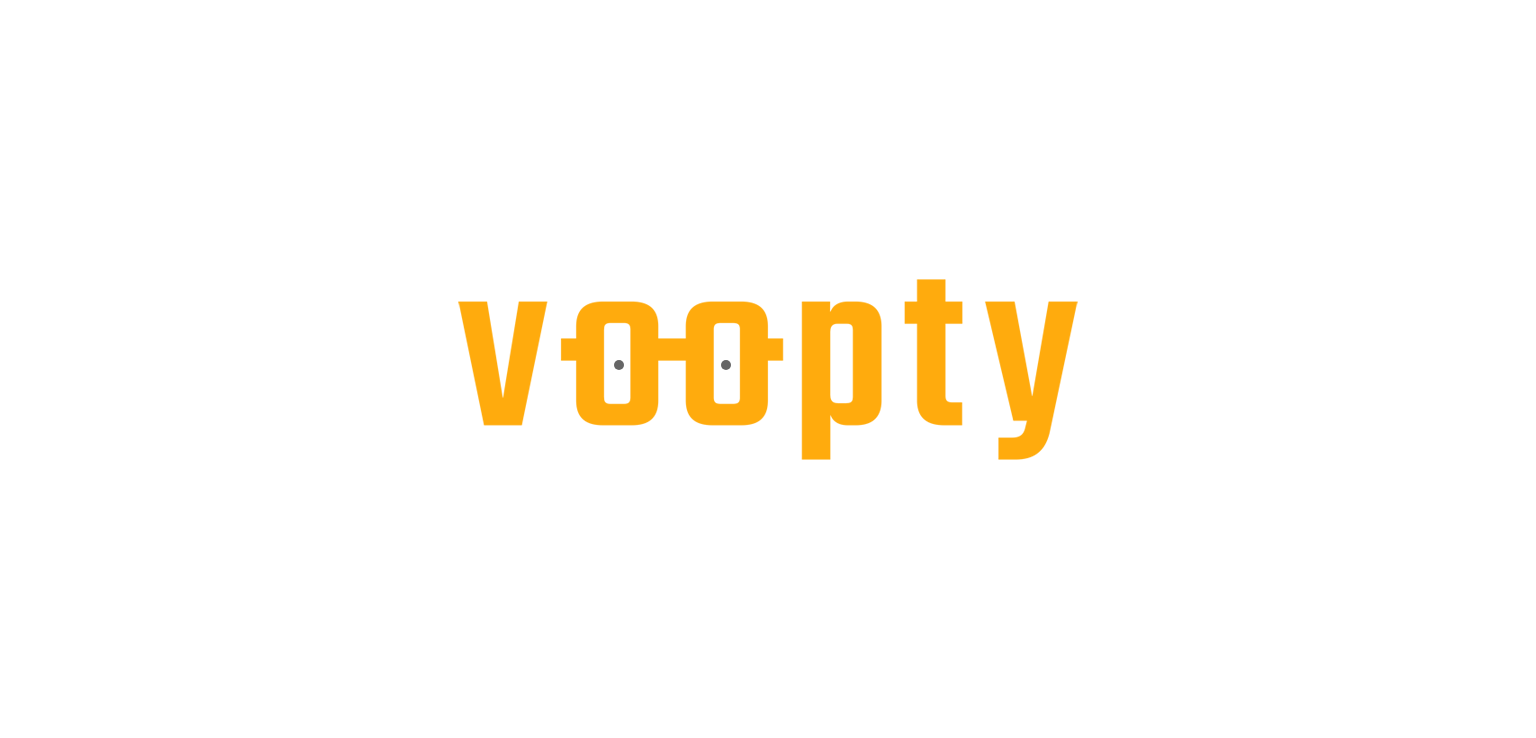 scroll, scrollTop: 0, scrollLeft: 0, axis: both 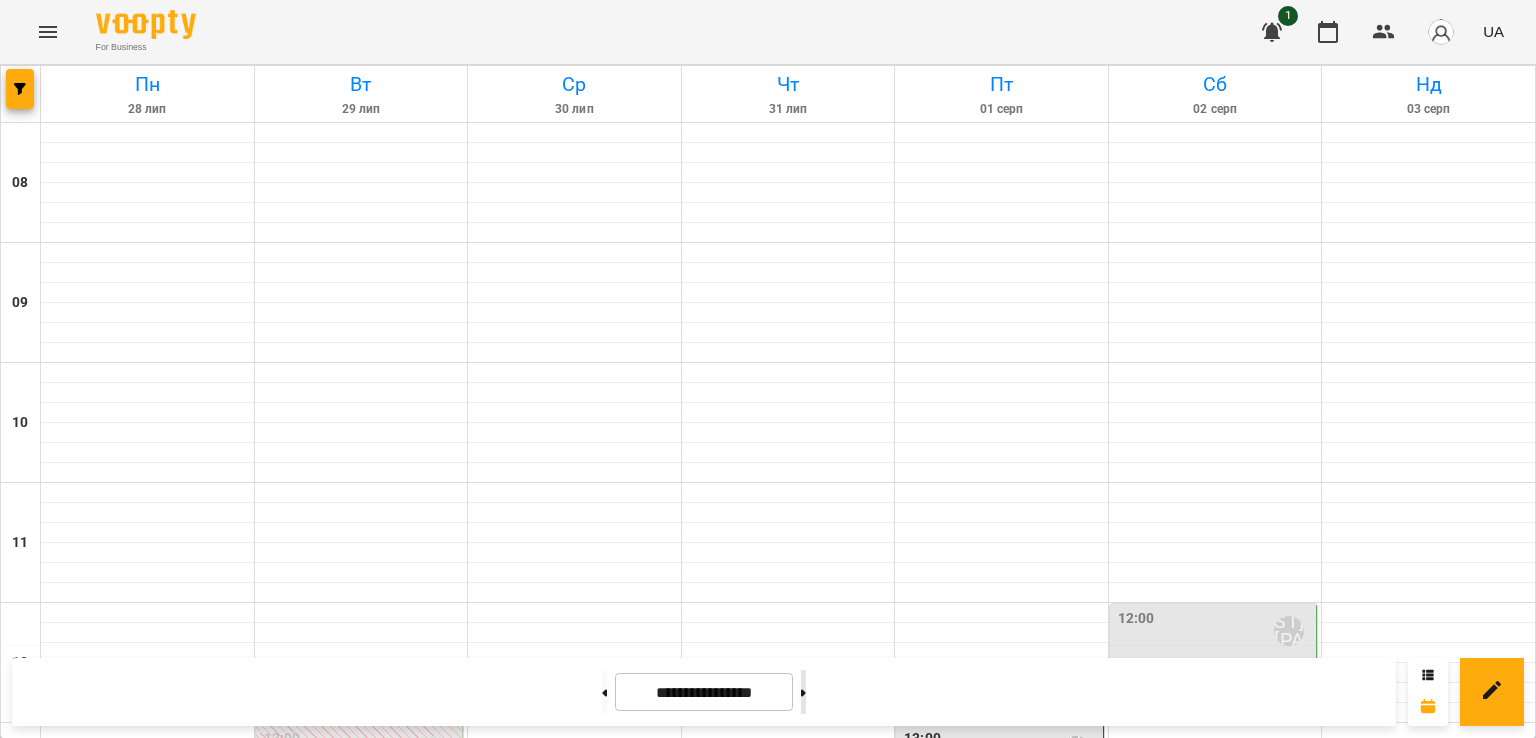 click at bounding box center [803, 692] 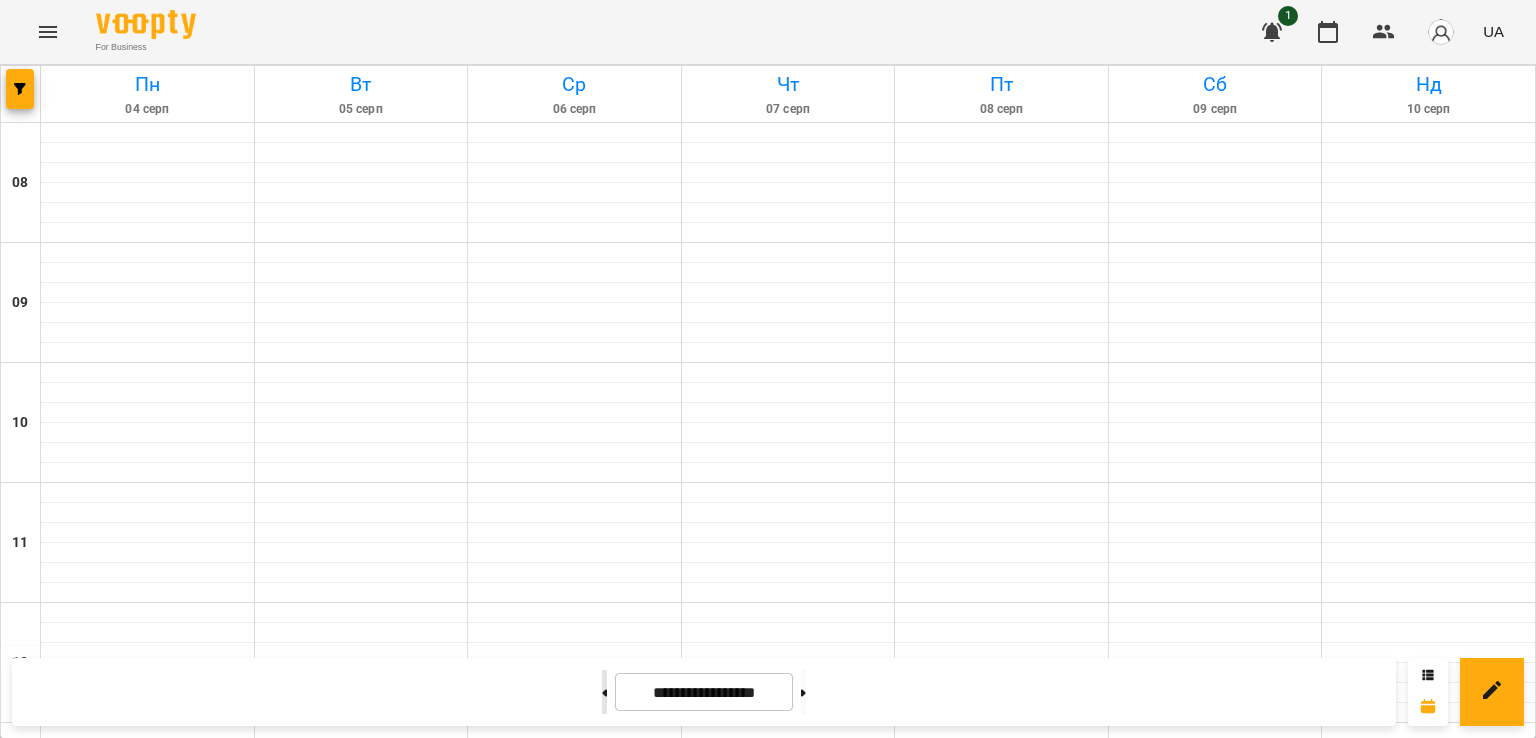 click at bounding box center [604, 692] 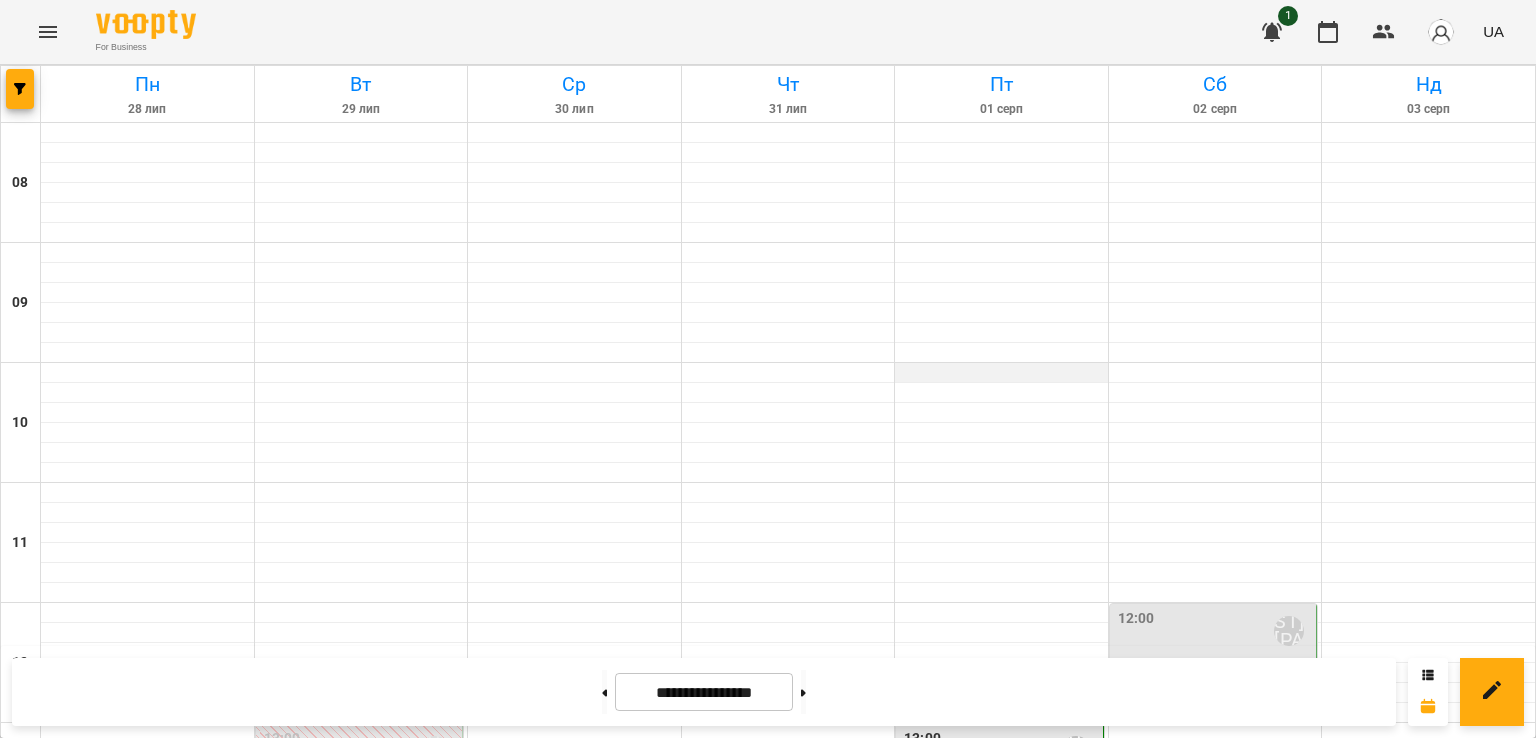 scroll, scrollTop: 440, scrollLeft: 0, axis: vertical 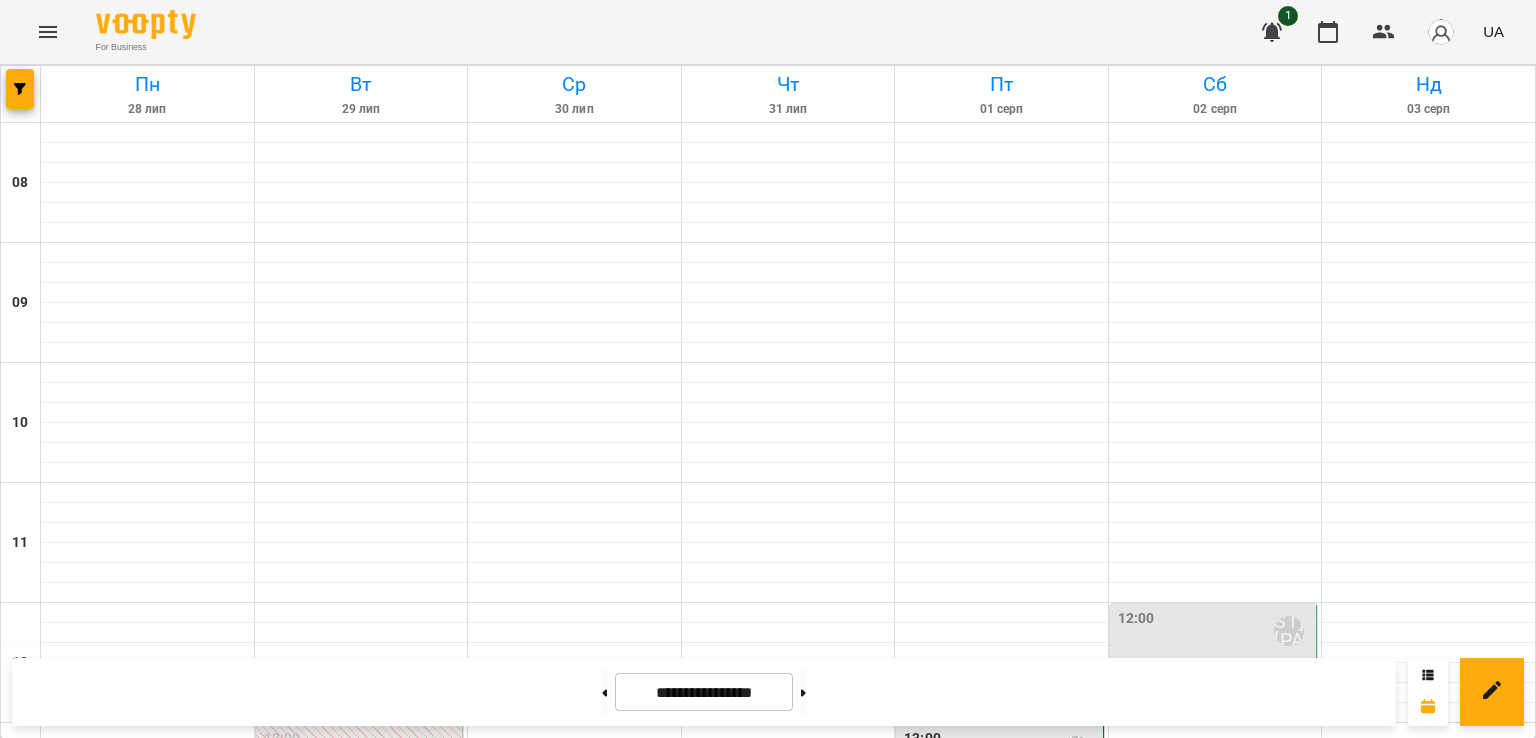click on "Даша" at bounding box center (1215, 666) 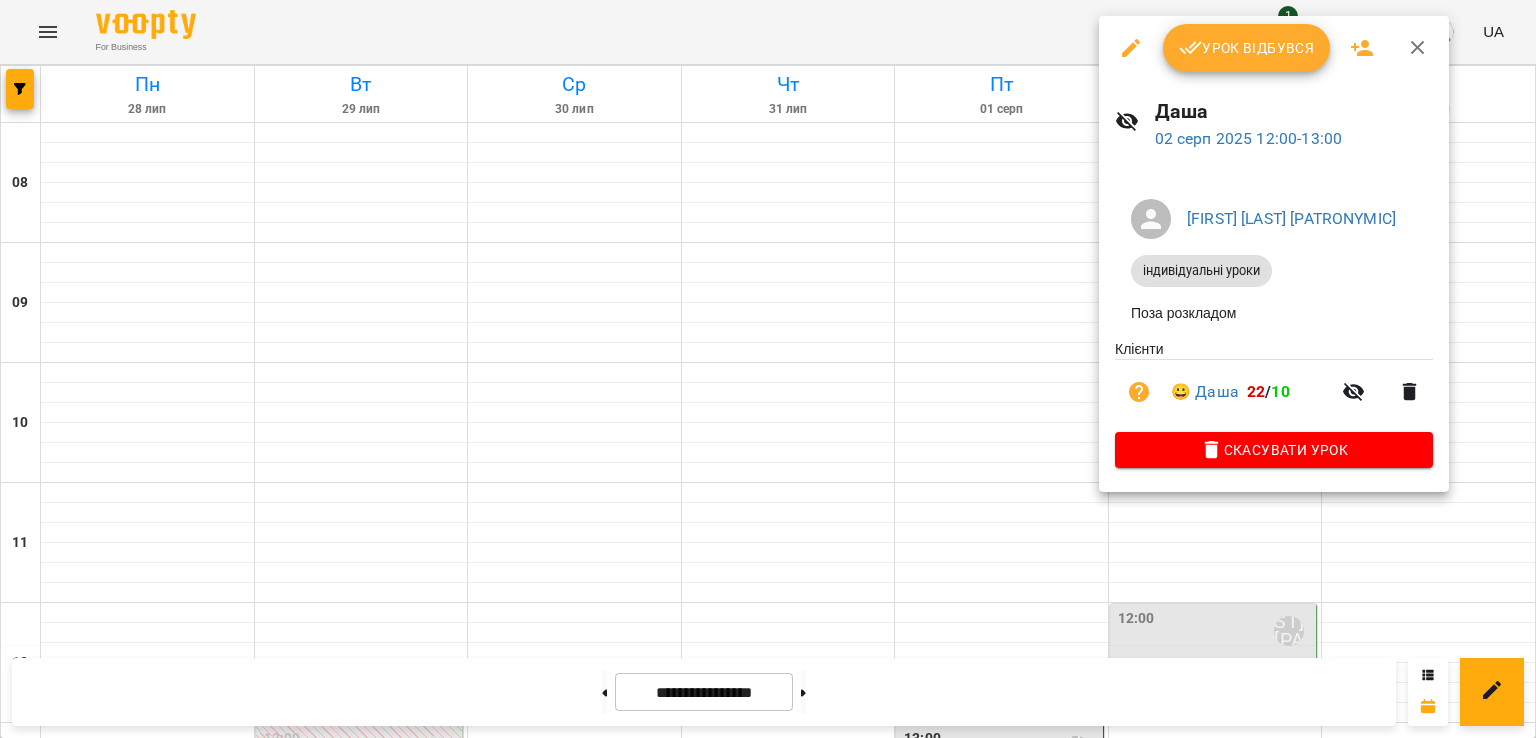 click 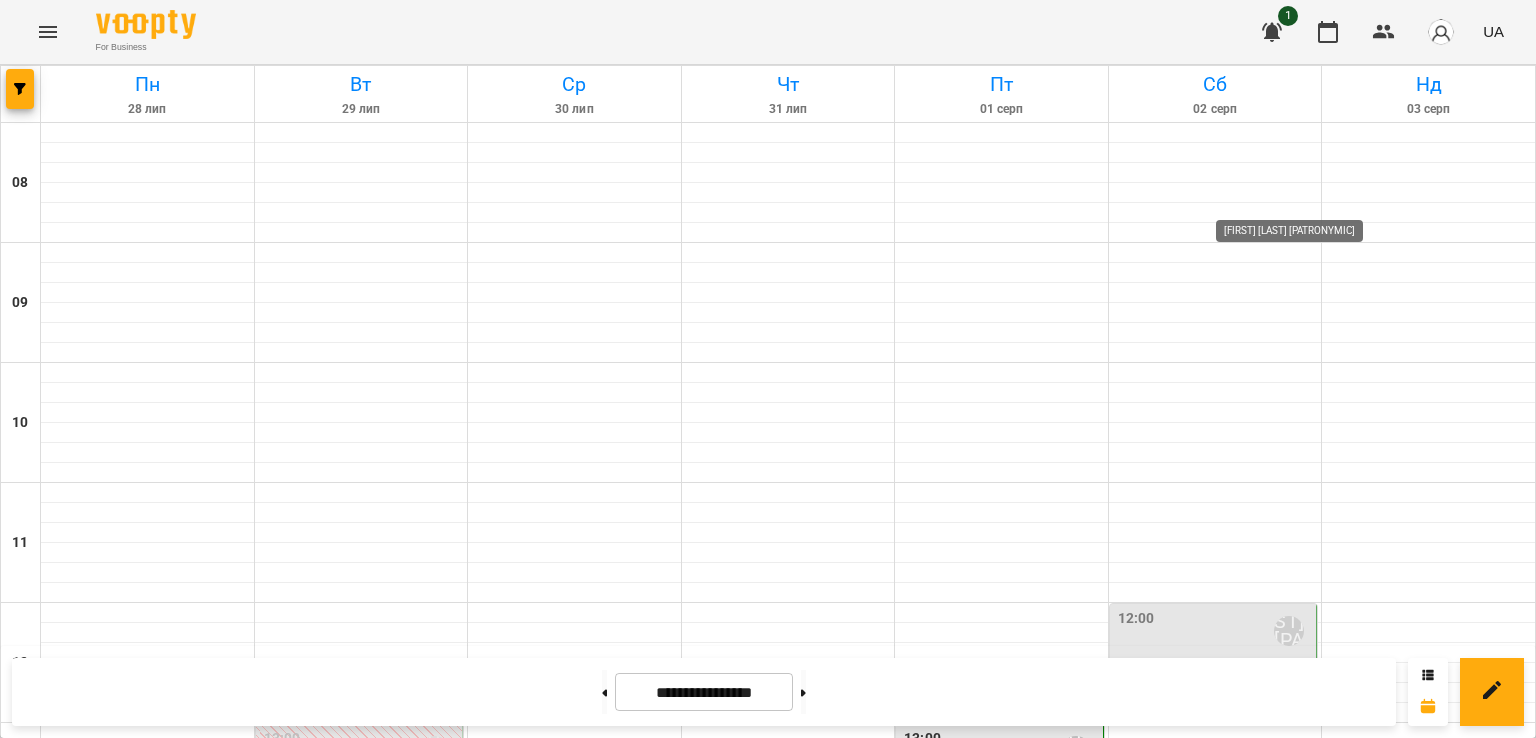 click on "[LAST] [LAST]" at bounding box center [1289, 631] 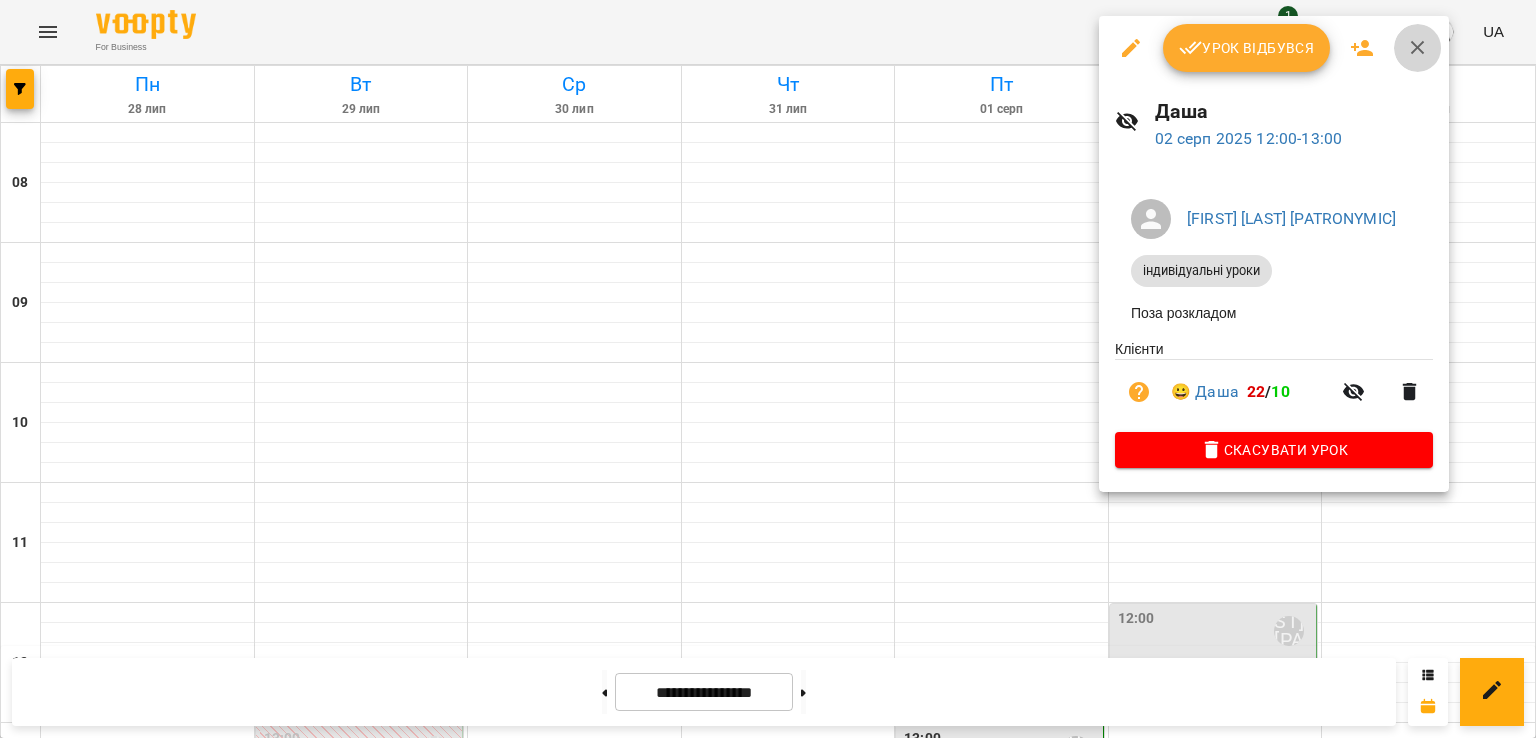 click 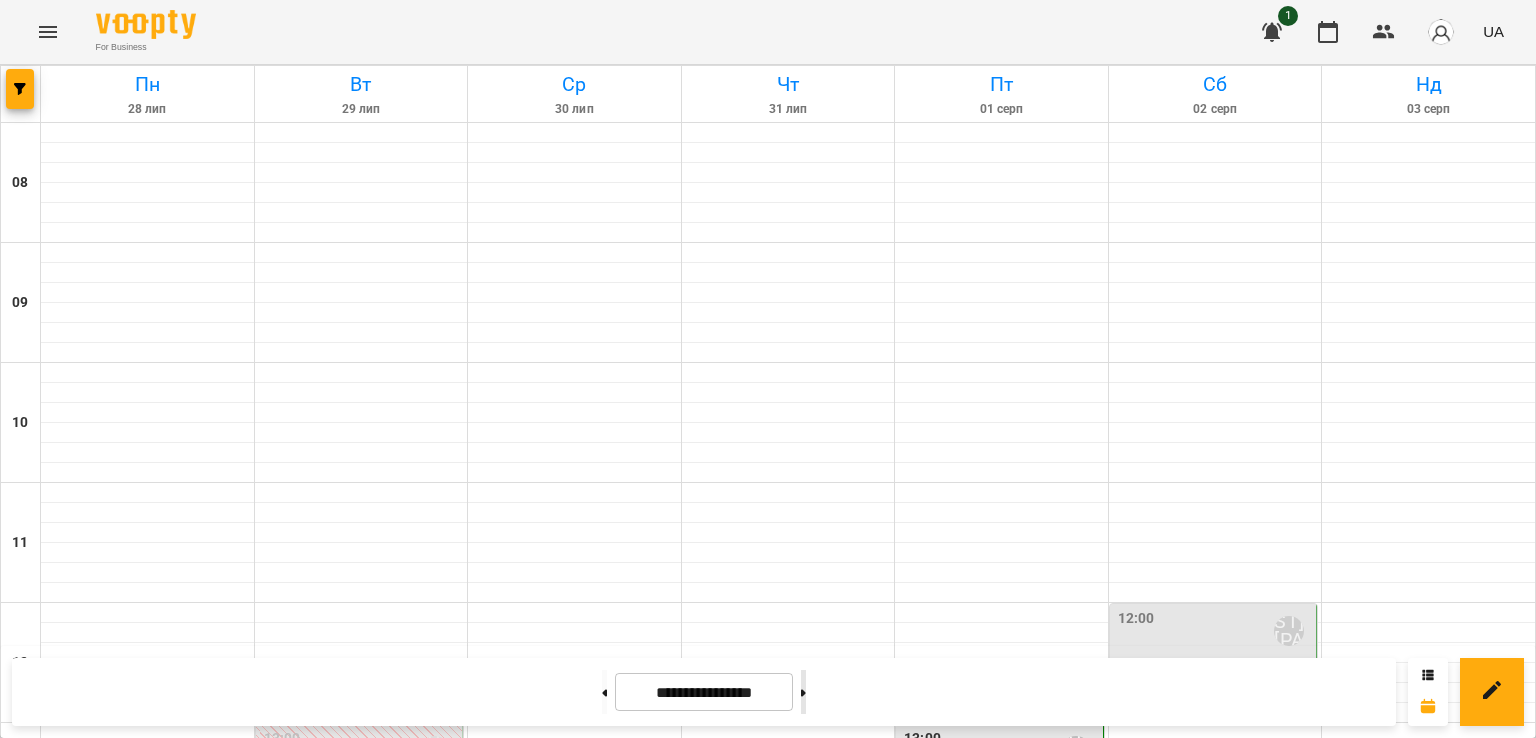 click at bounding box center [803, 692] 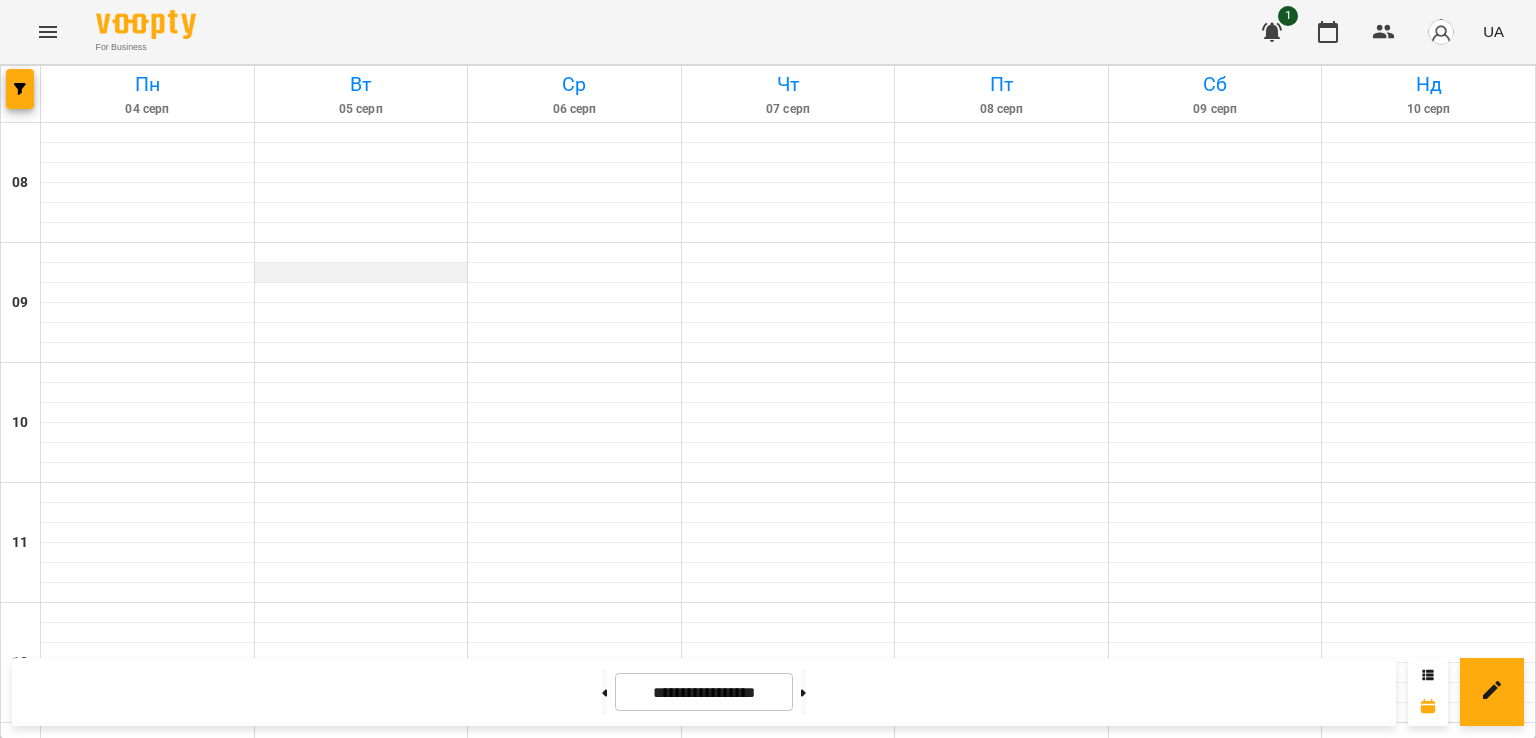 scroll, scrollTop: 68, scrollLeft: 0, axis: vertical 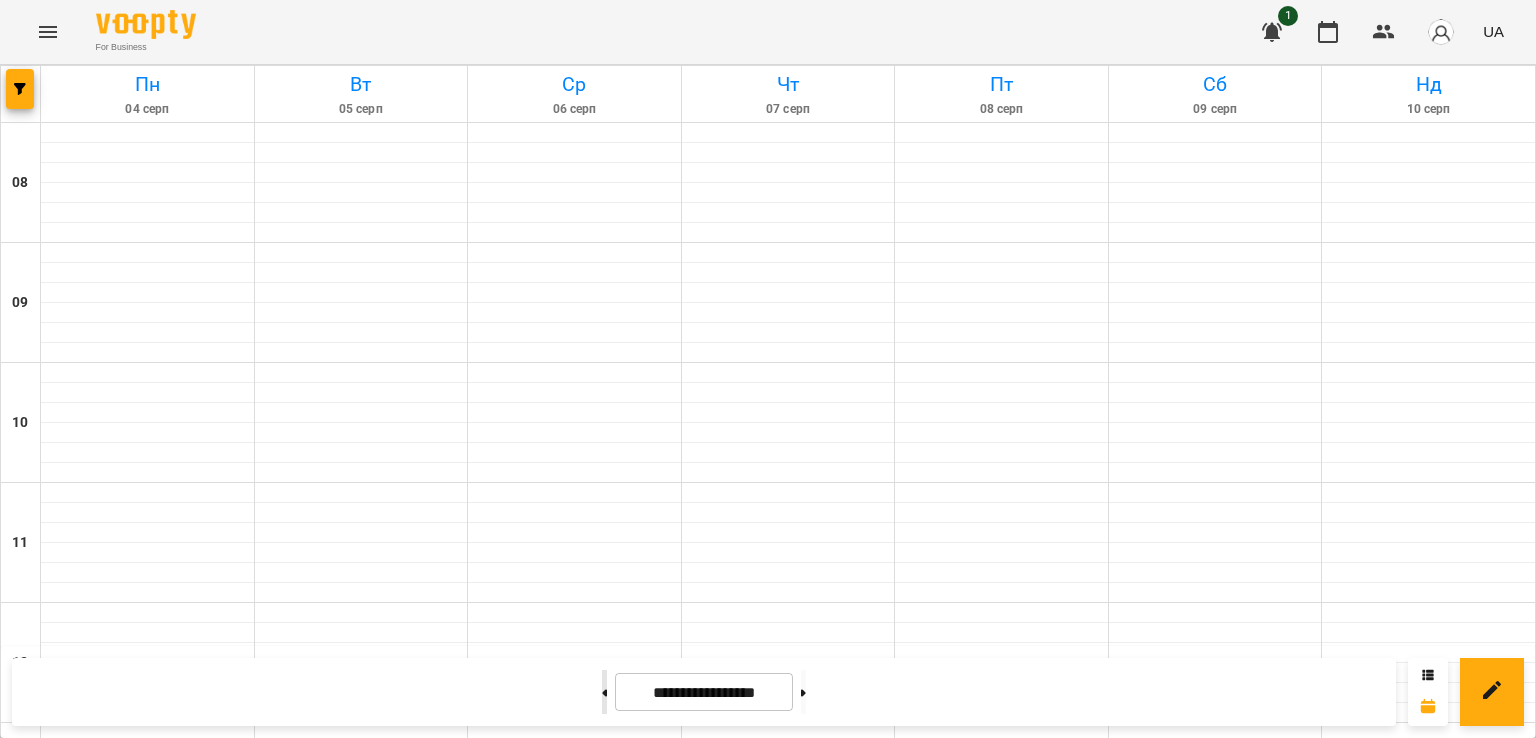 click at bounding box center [604, 692] 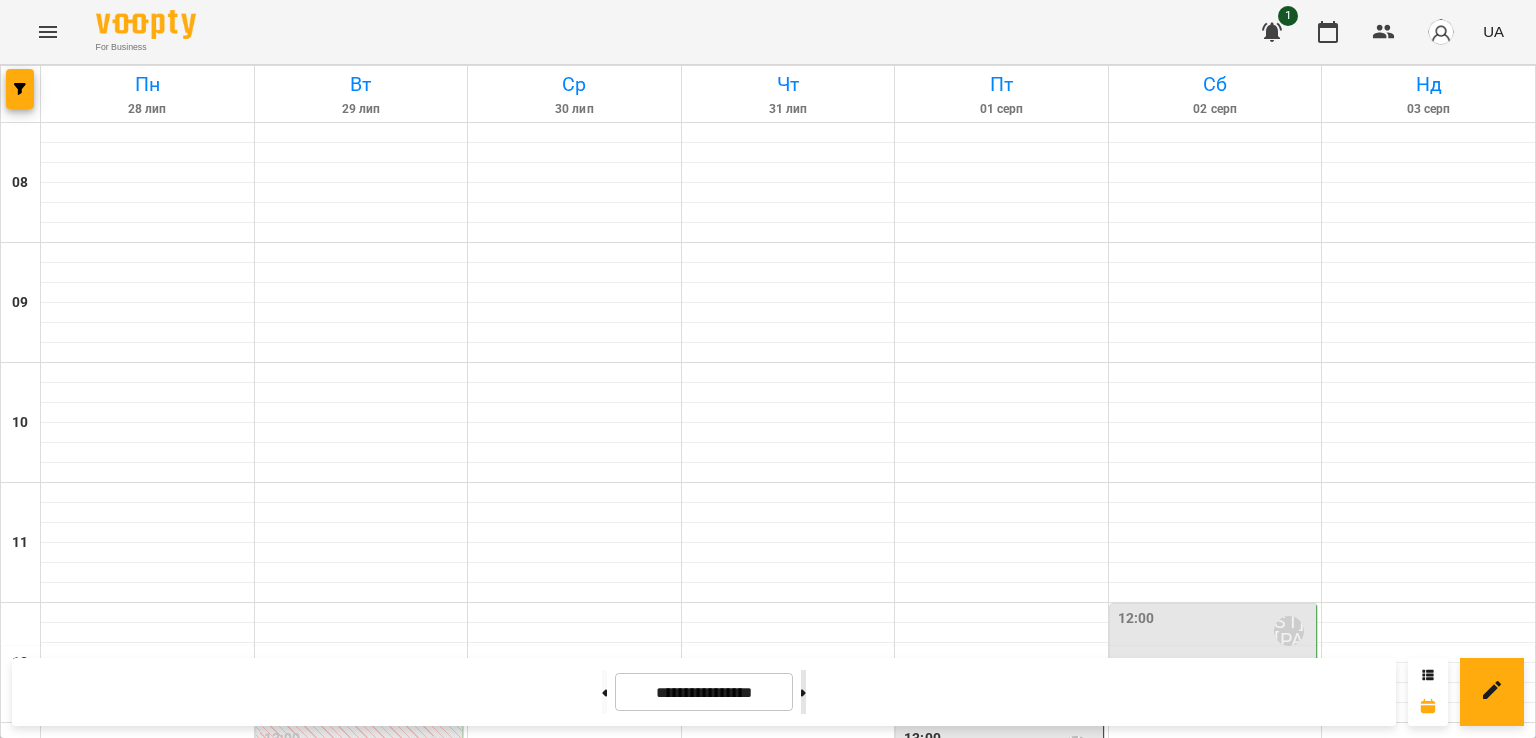 click at bounding box center [803, 692] 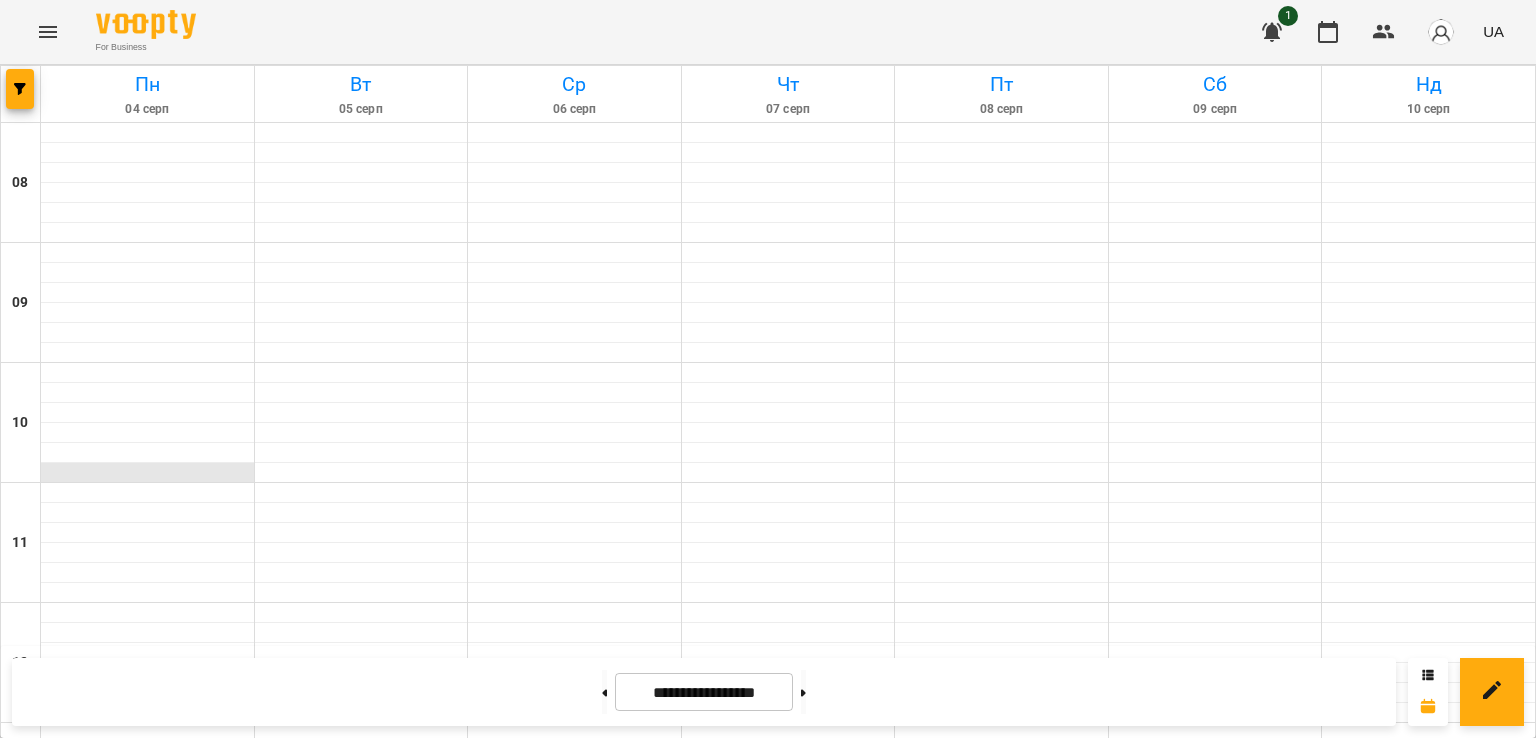 scroll, scrollTop: 328, scrollLeft: 0, axis: vertical 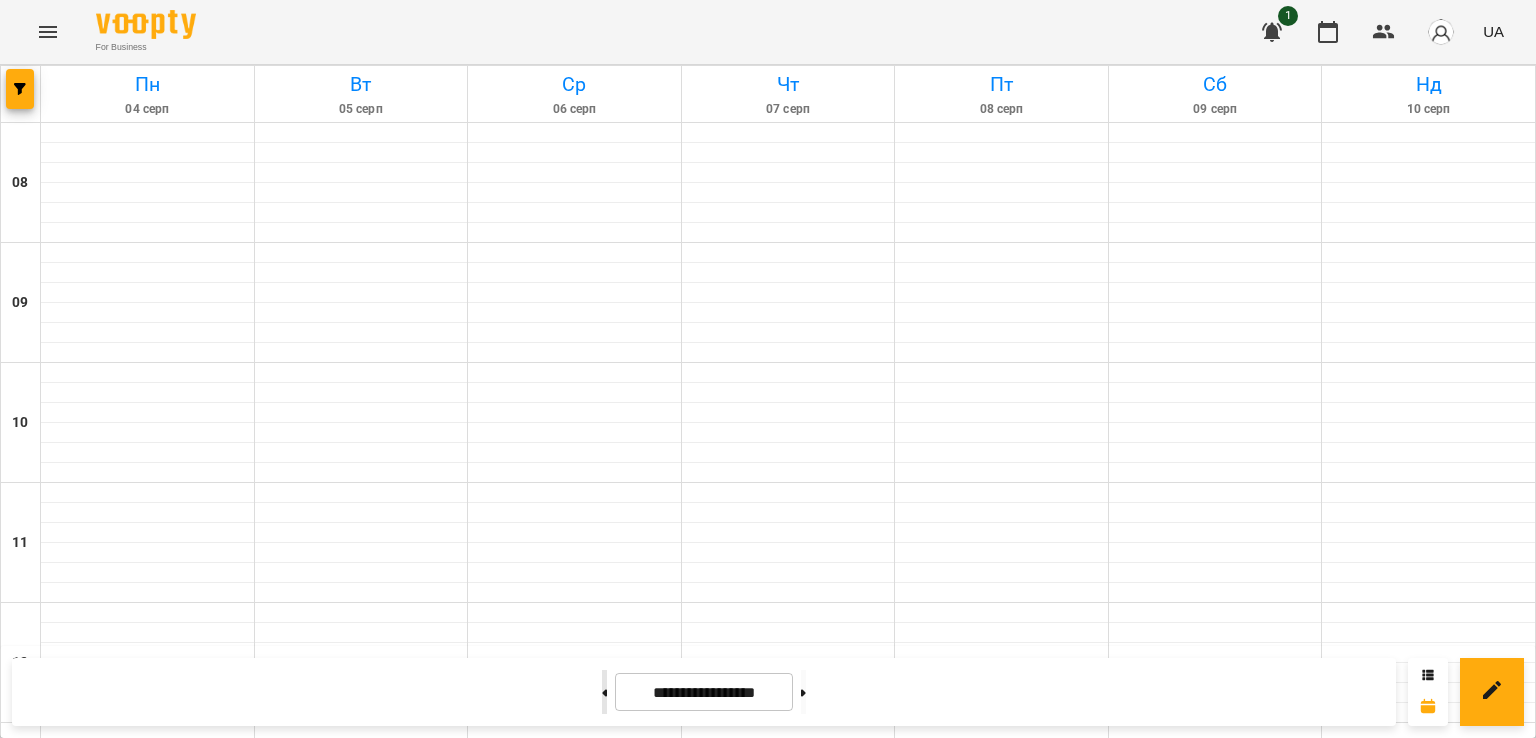 click at bounding box center [604, 692] 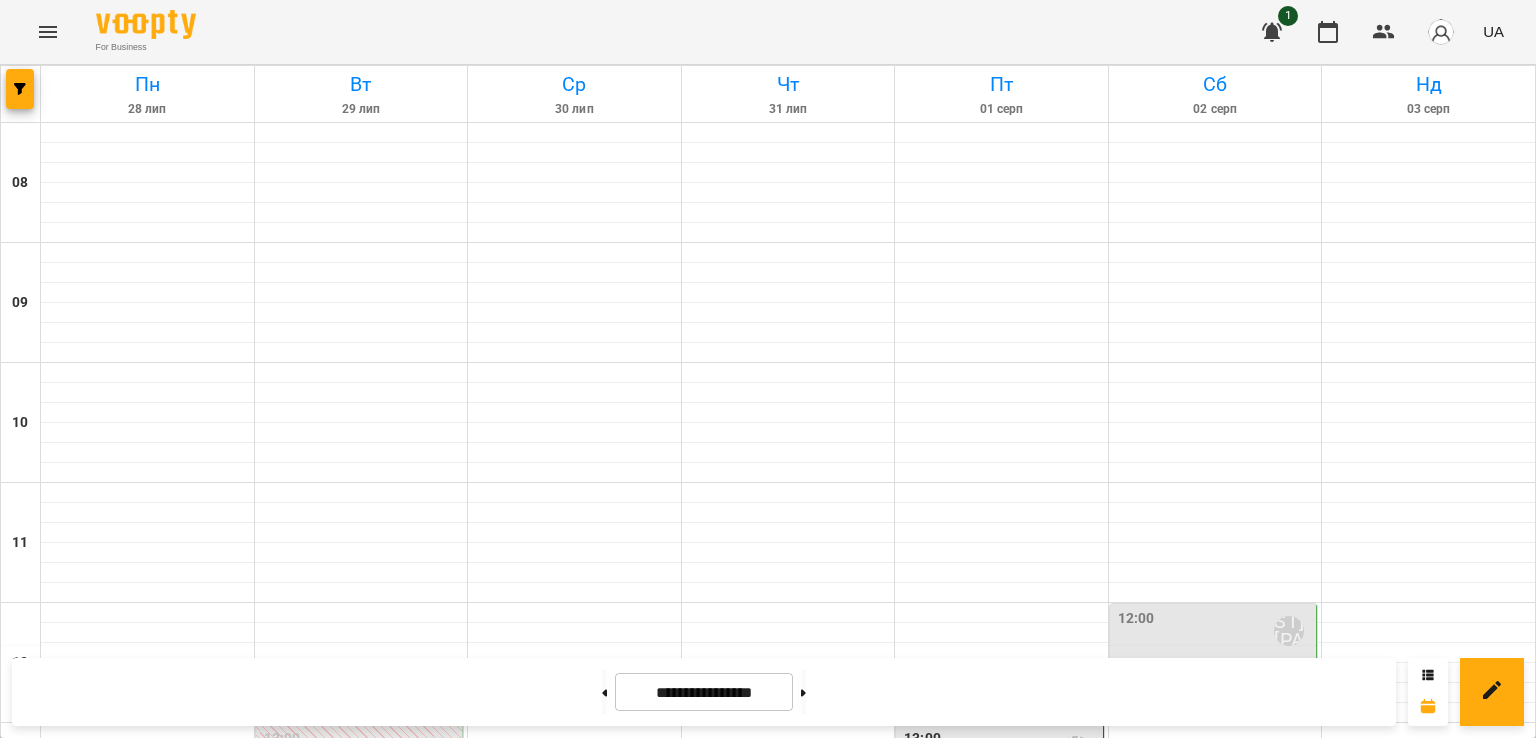 scroll, scrollTop: 436, scrollLeft: 0, axis: vertical 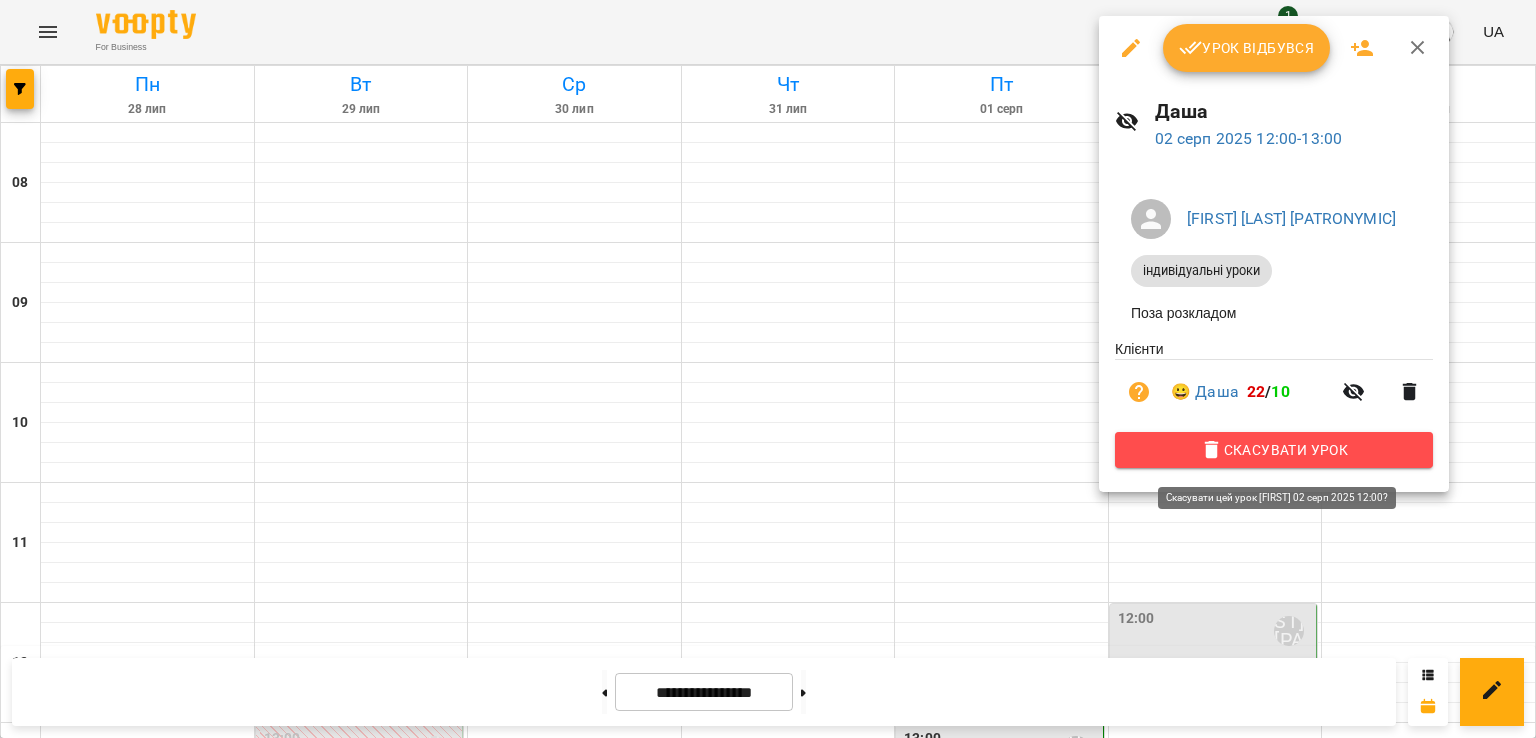 click 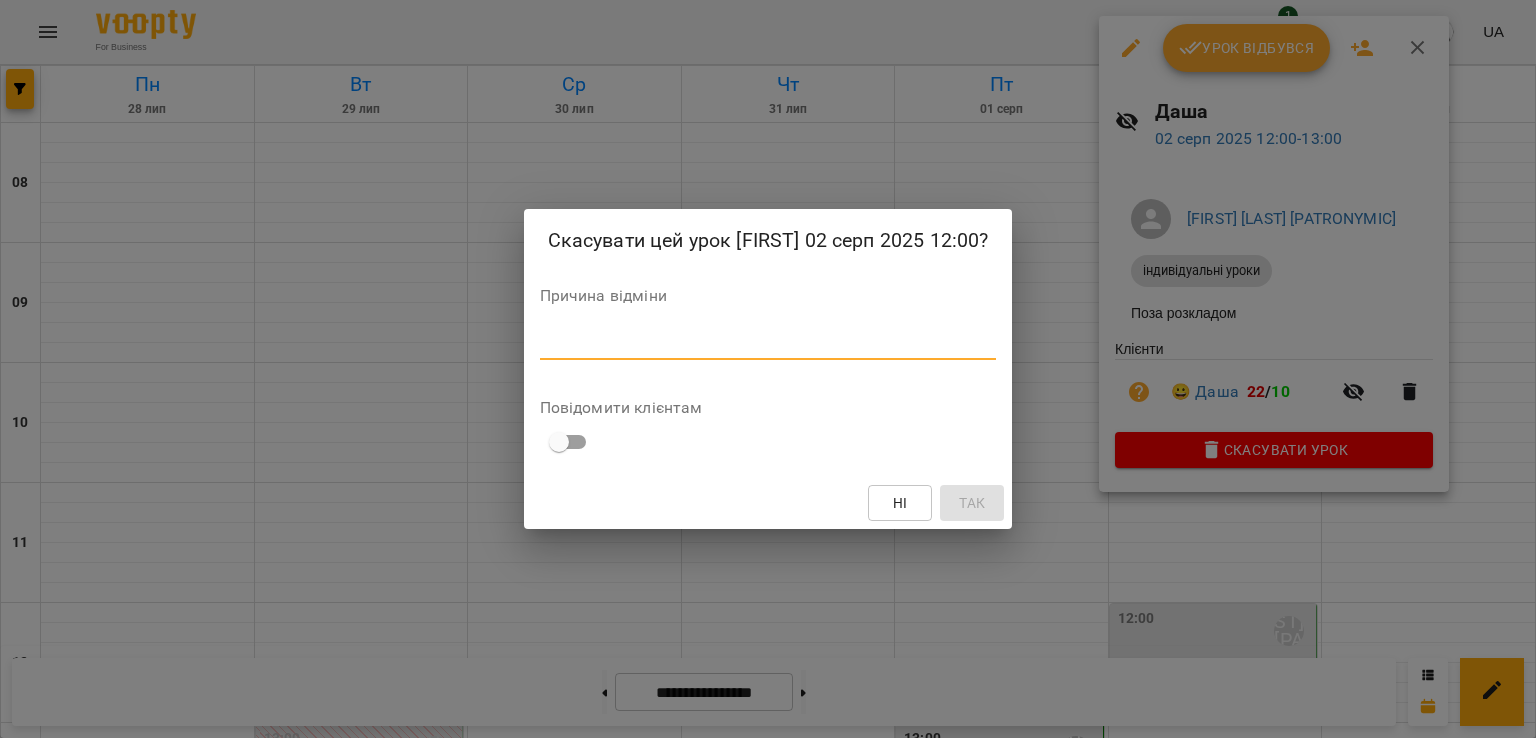 click at bounding box center (768, 343) 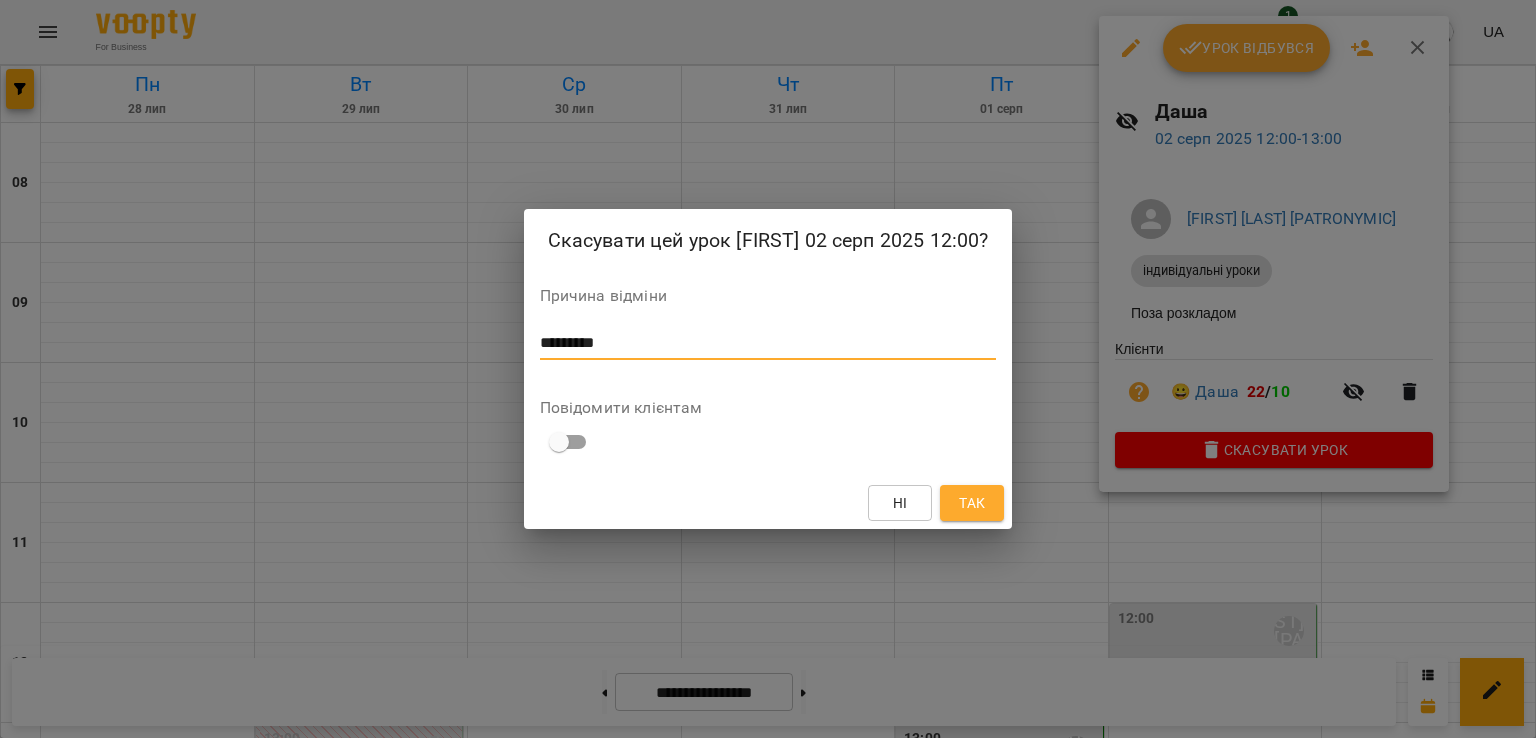 type on "*********" 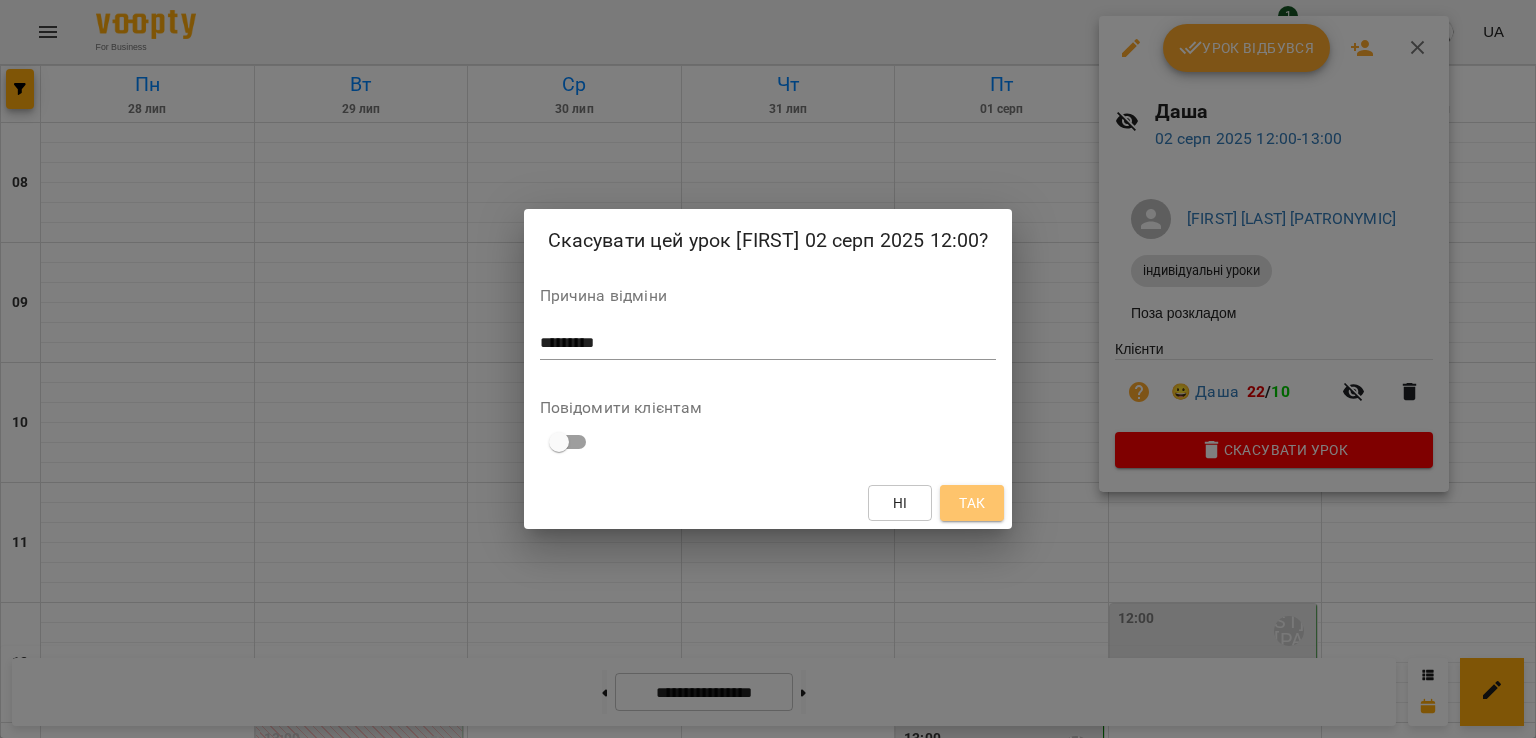 click on "Так" at bounding box center (972, 503) 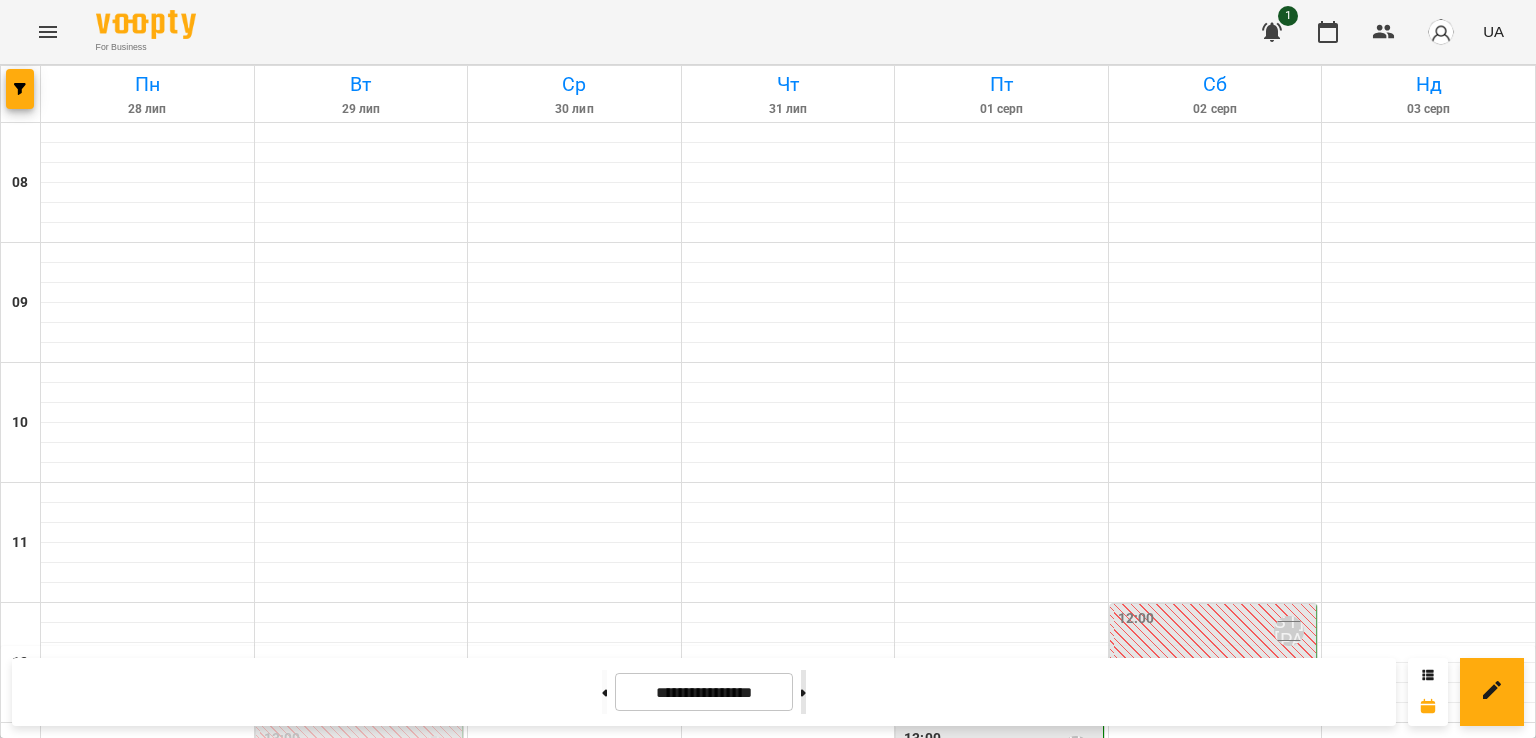 click 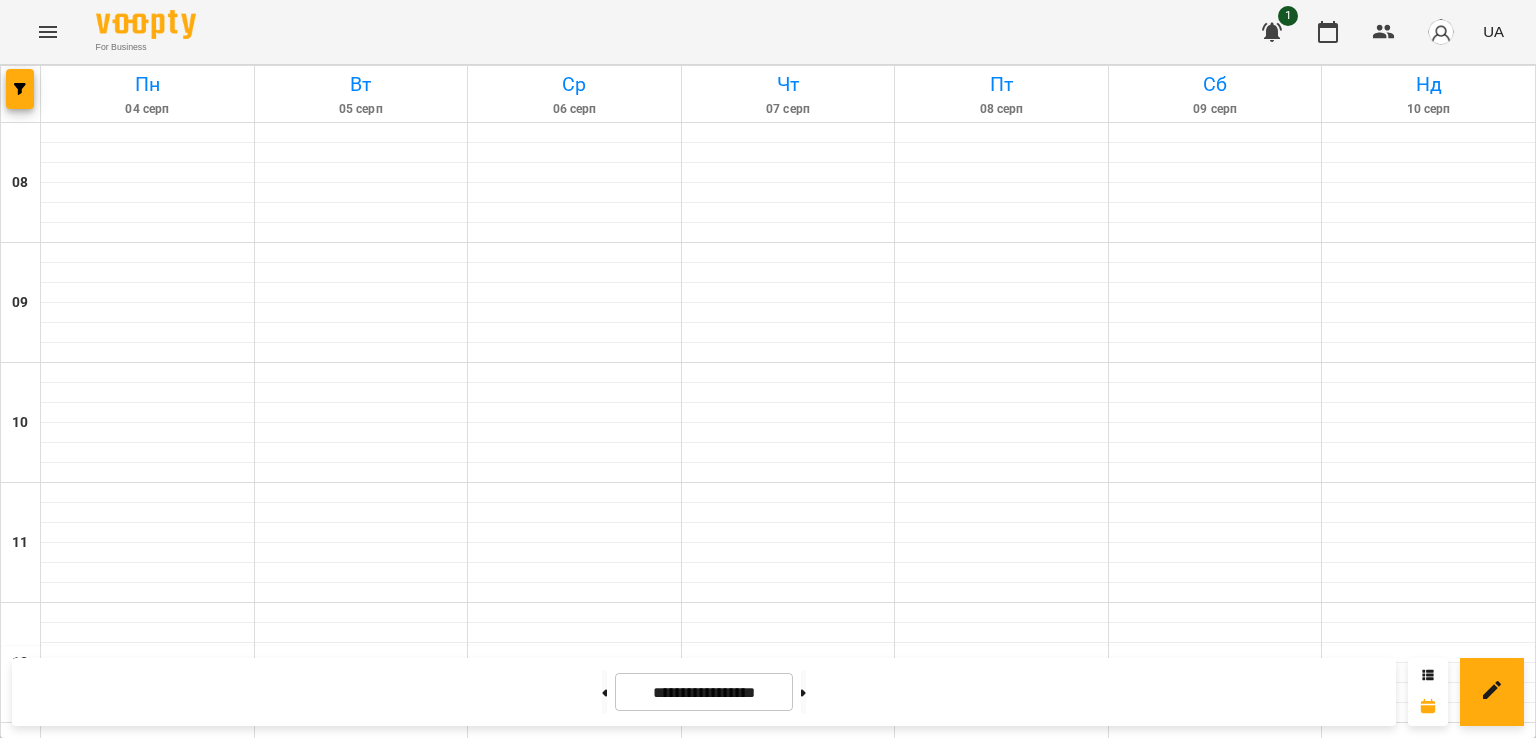 scroll, scrollTop: 110, scrollLeft: 0, axis: vertical 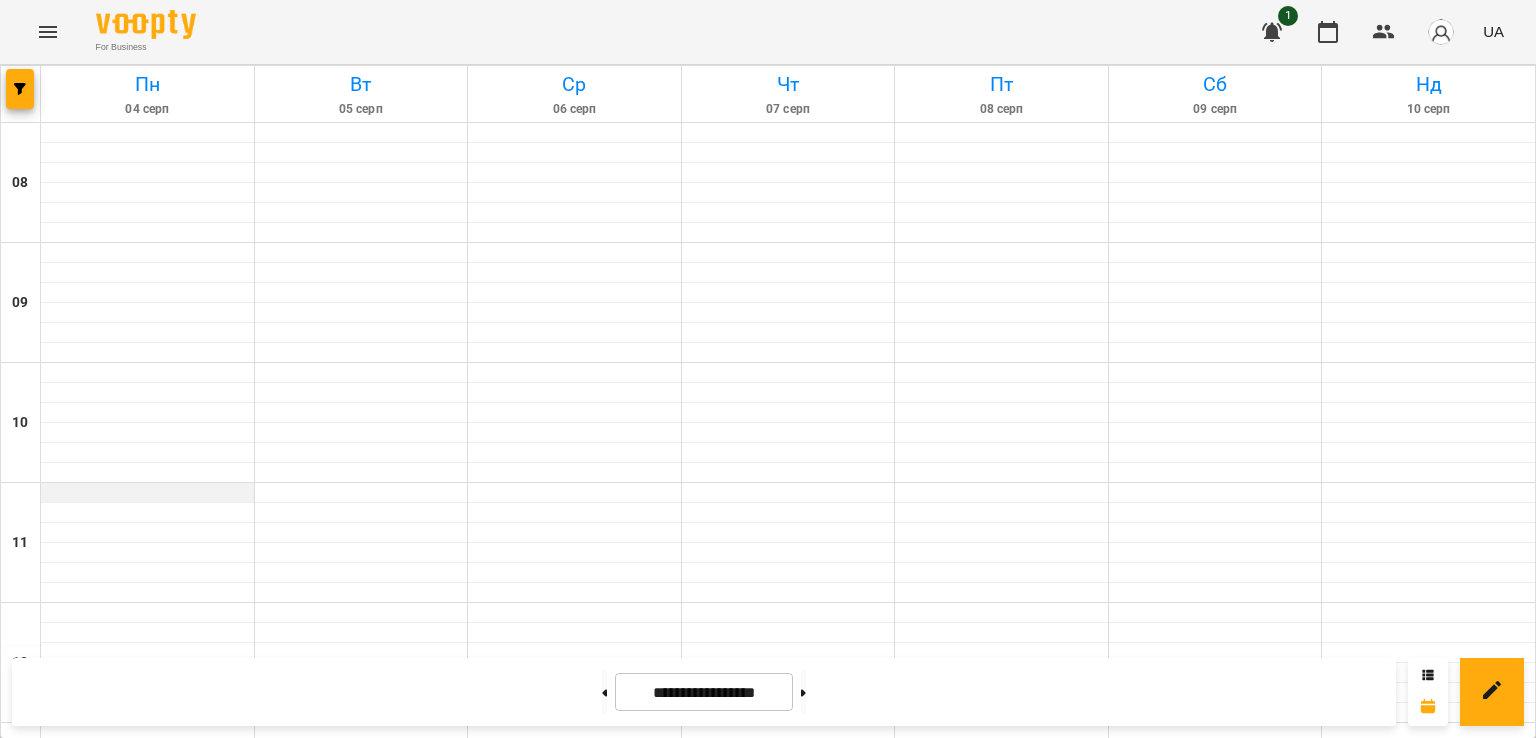click at bounding box center [147, 493] 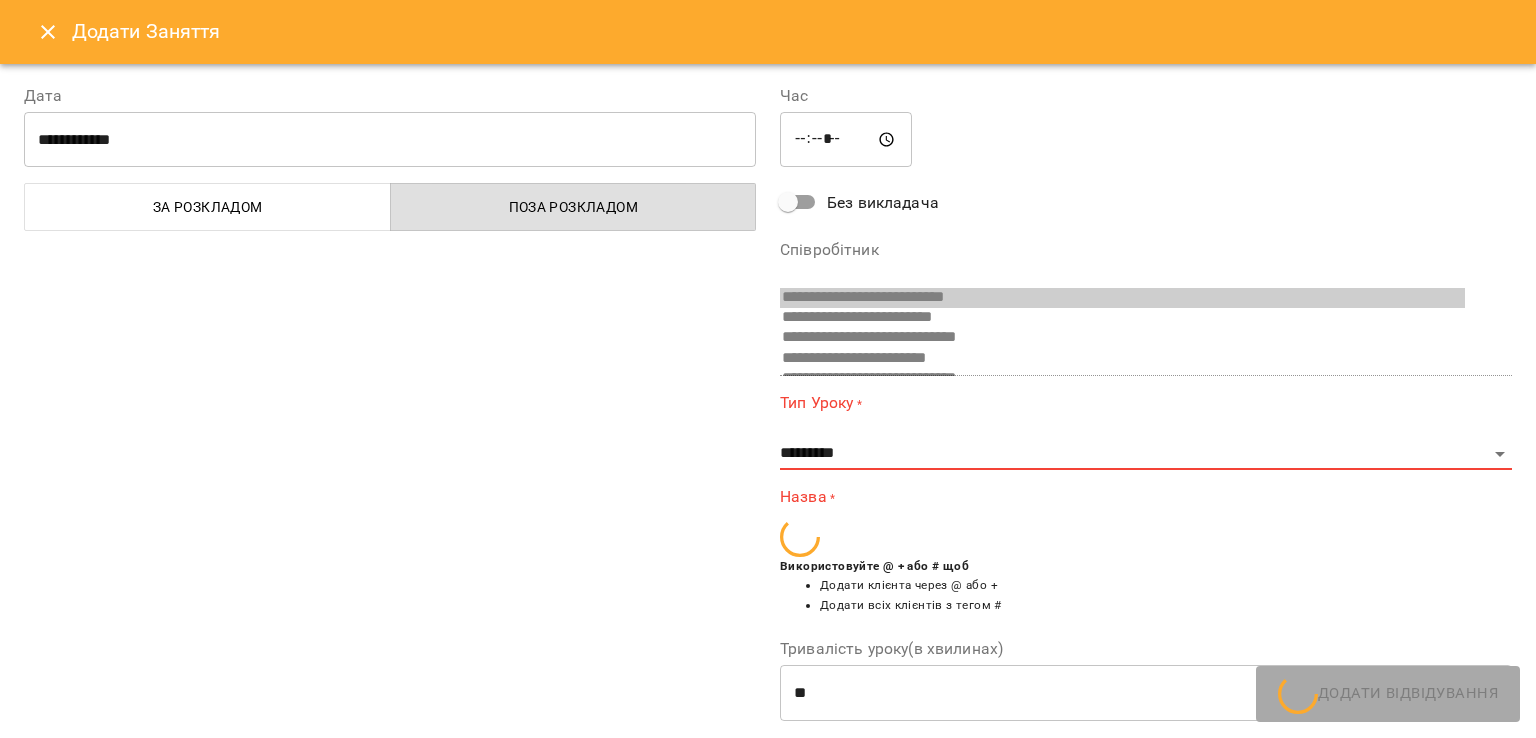 scroll, scrollTop: 94, scrollLeft: 0, axis: vertical 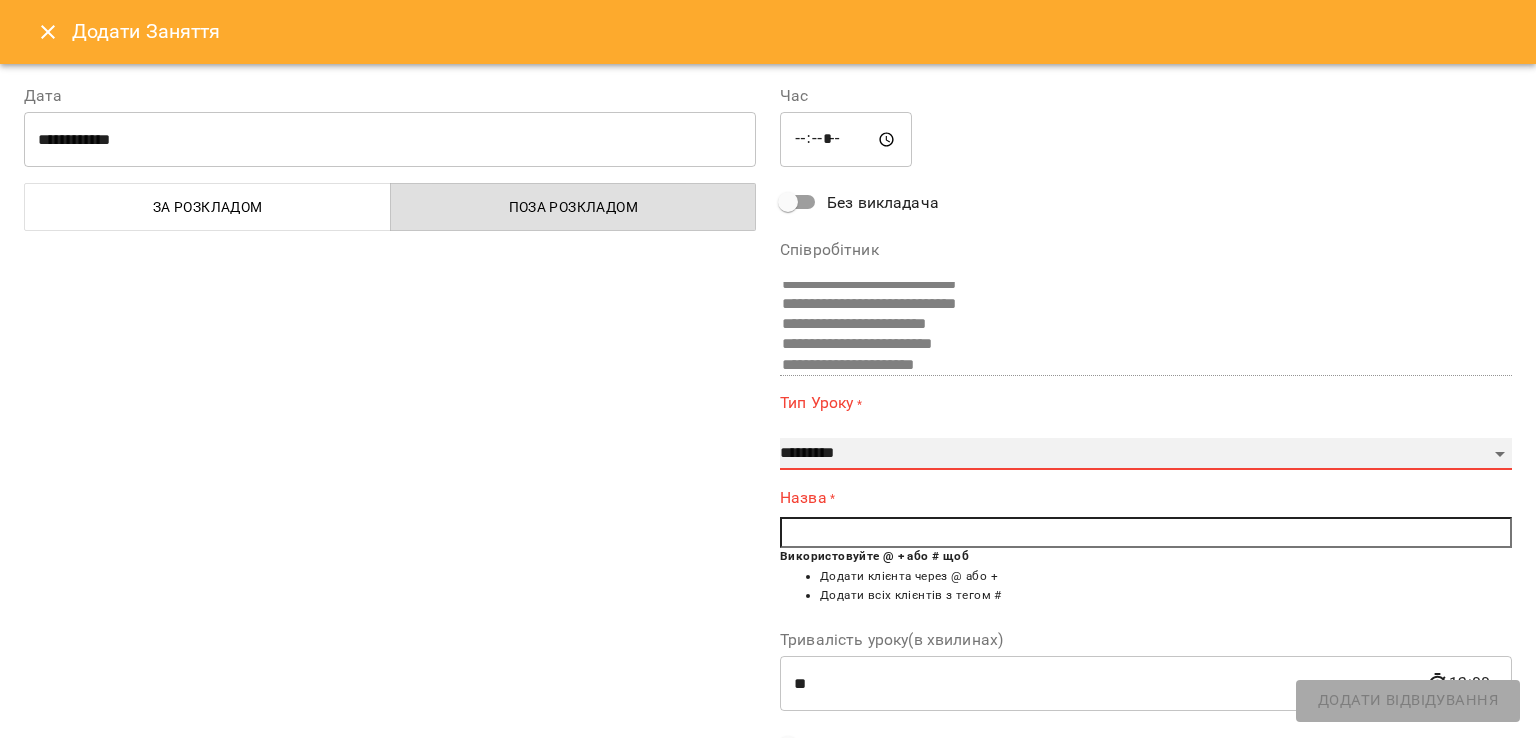 click on "**********" at bounding box center (1146, 454) 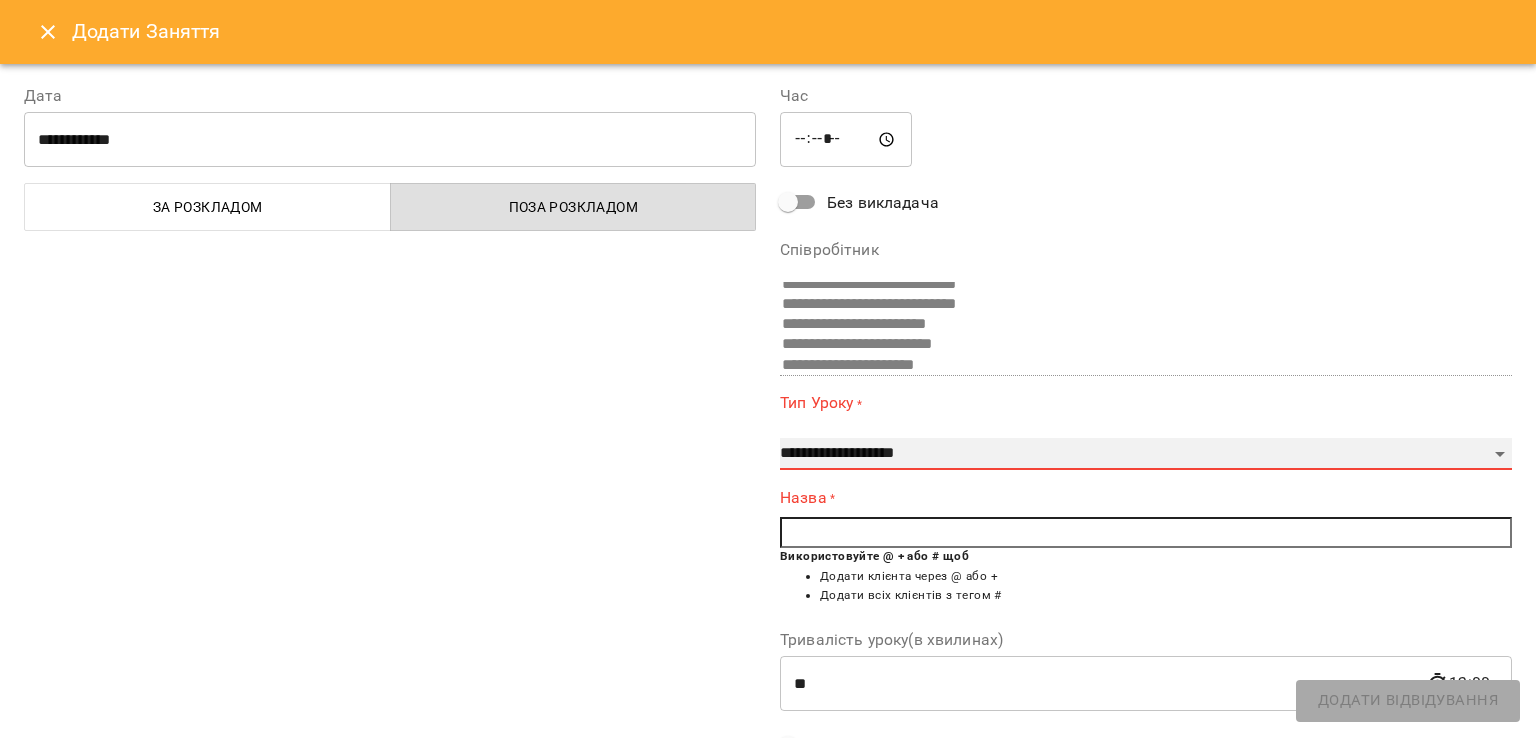 click on "**********" at bounding box center [1146, 454] 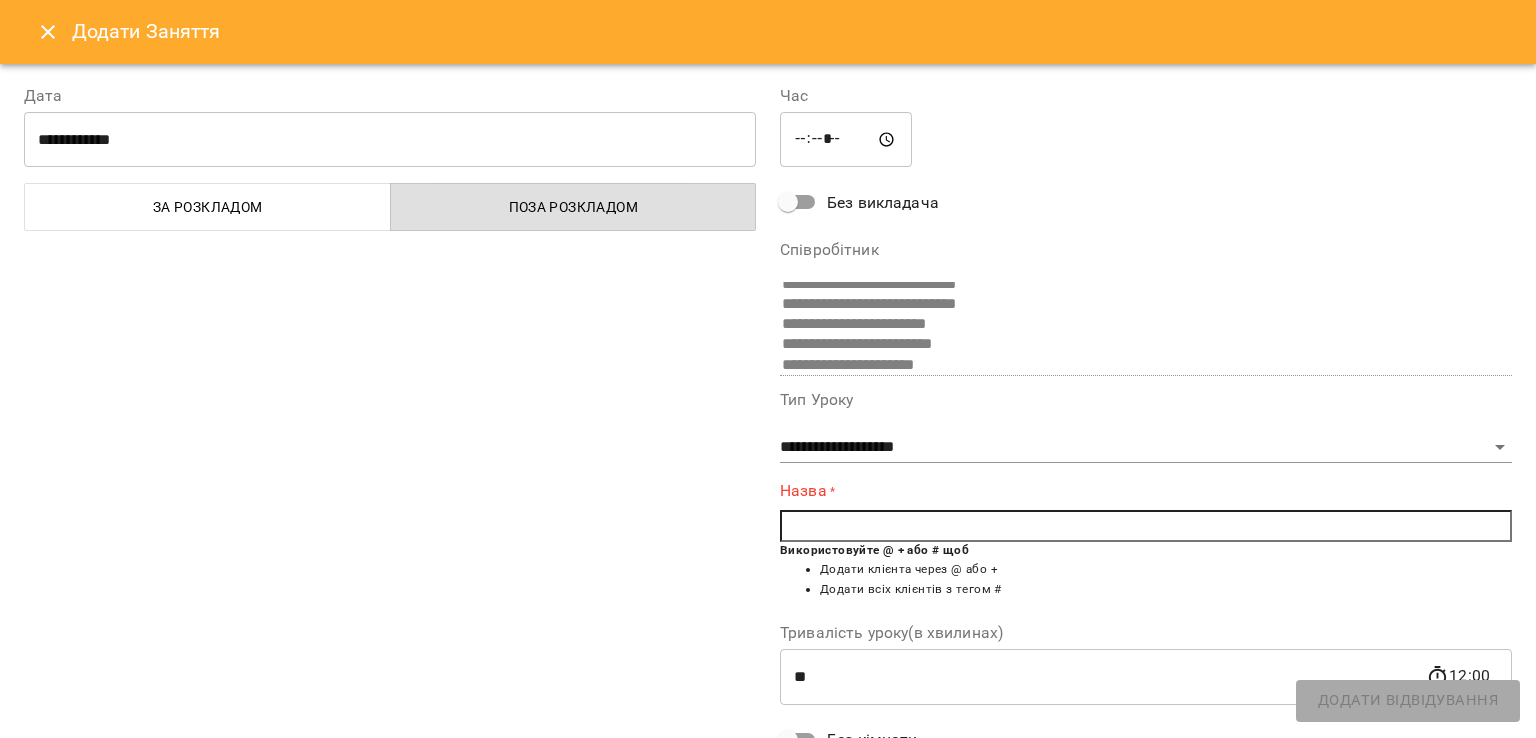 click at bounding box center [1146, 526] 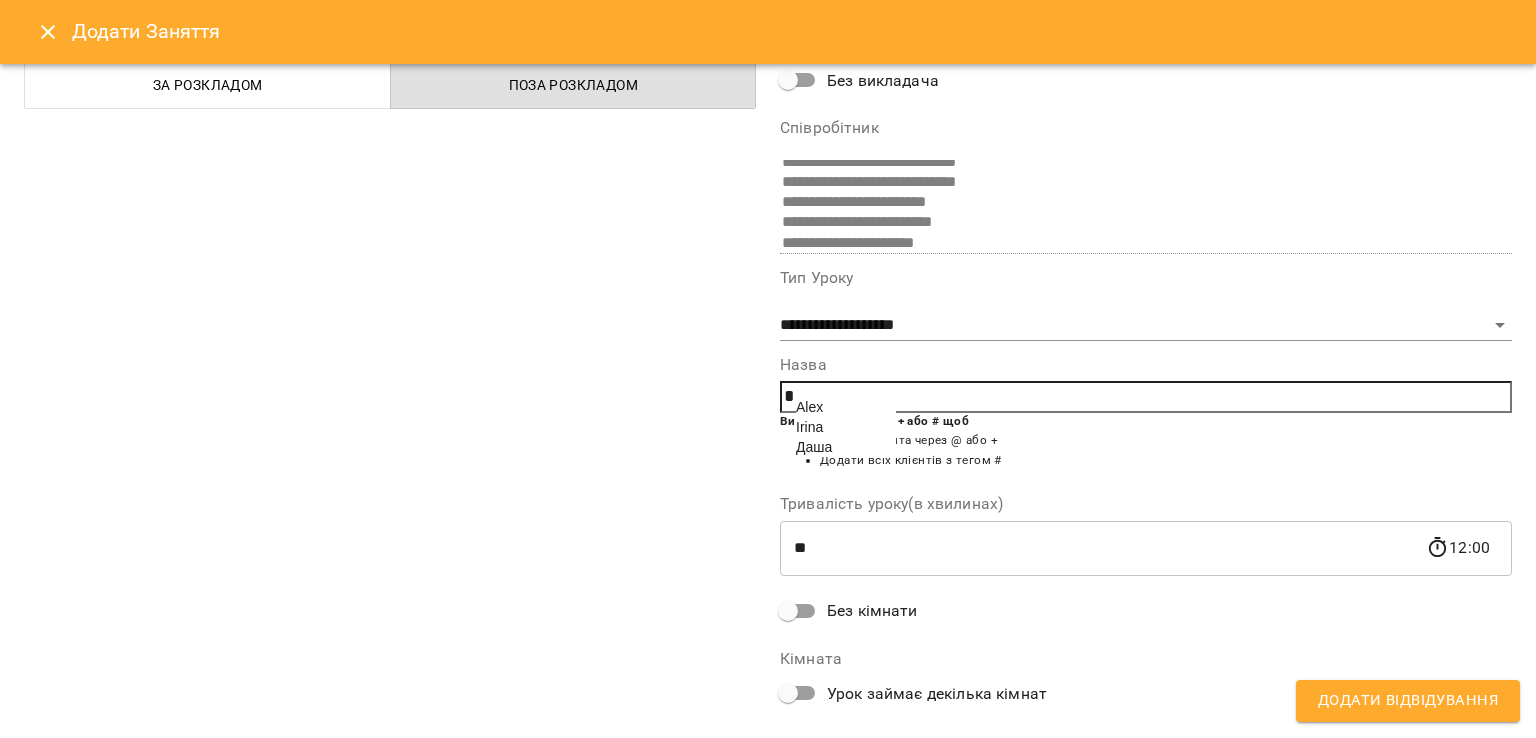 scroll, scrollTop: 124, scrollLeft: 0, axis: vertical 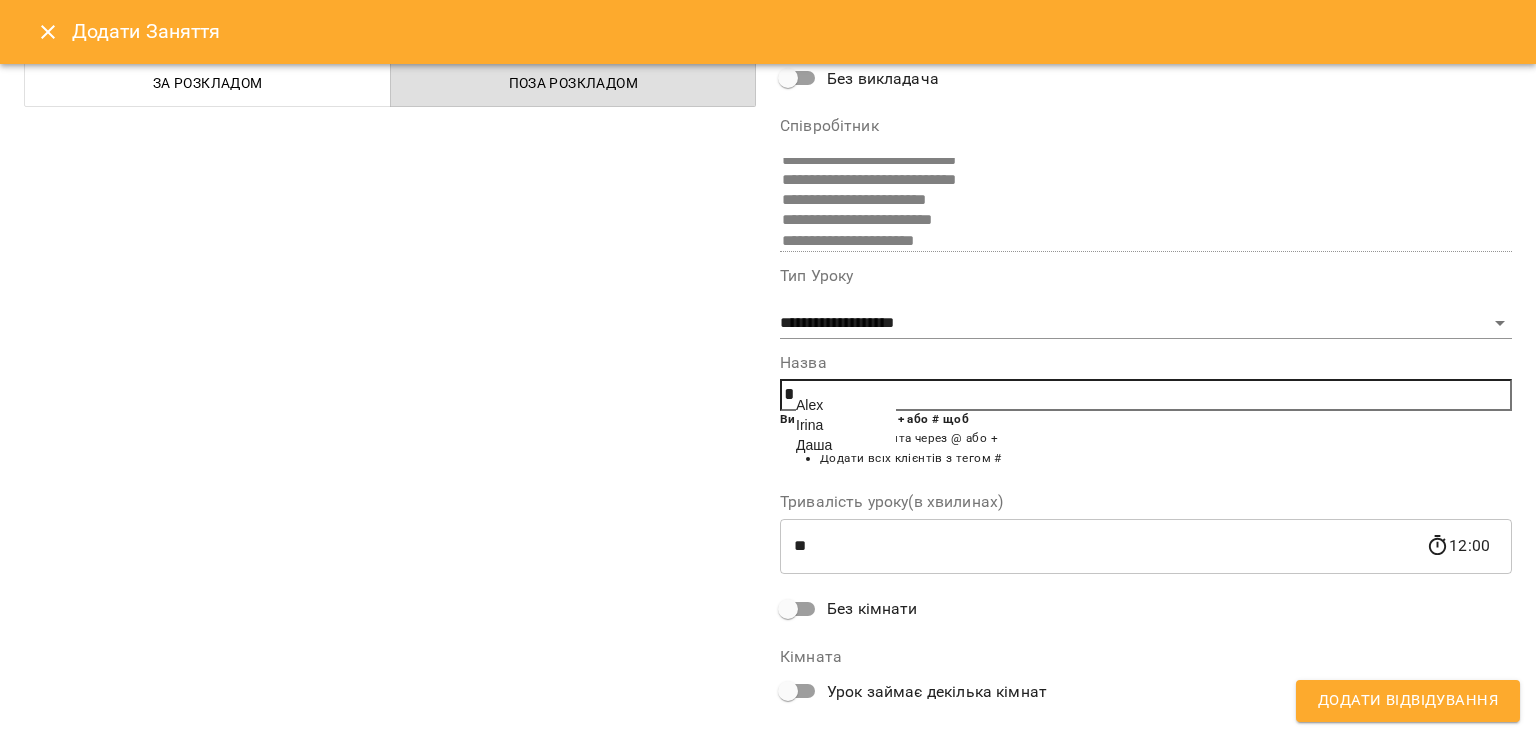 click on "Даша" at bounding box center [814, 445] 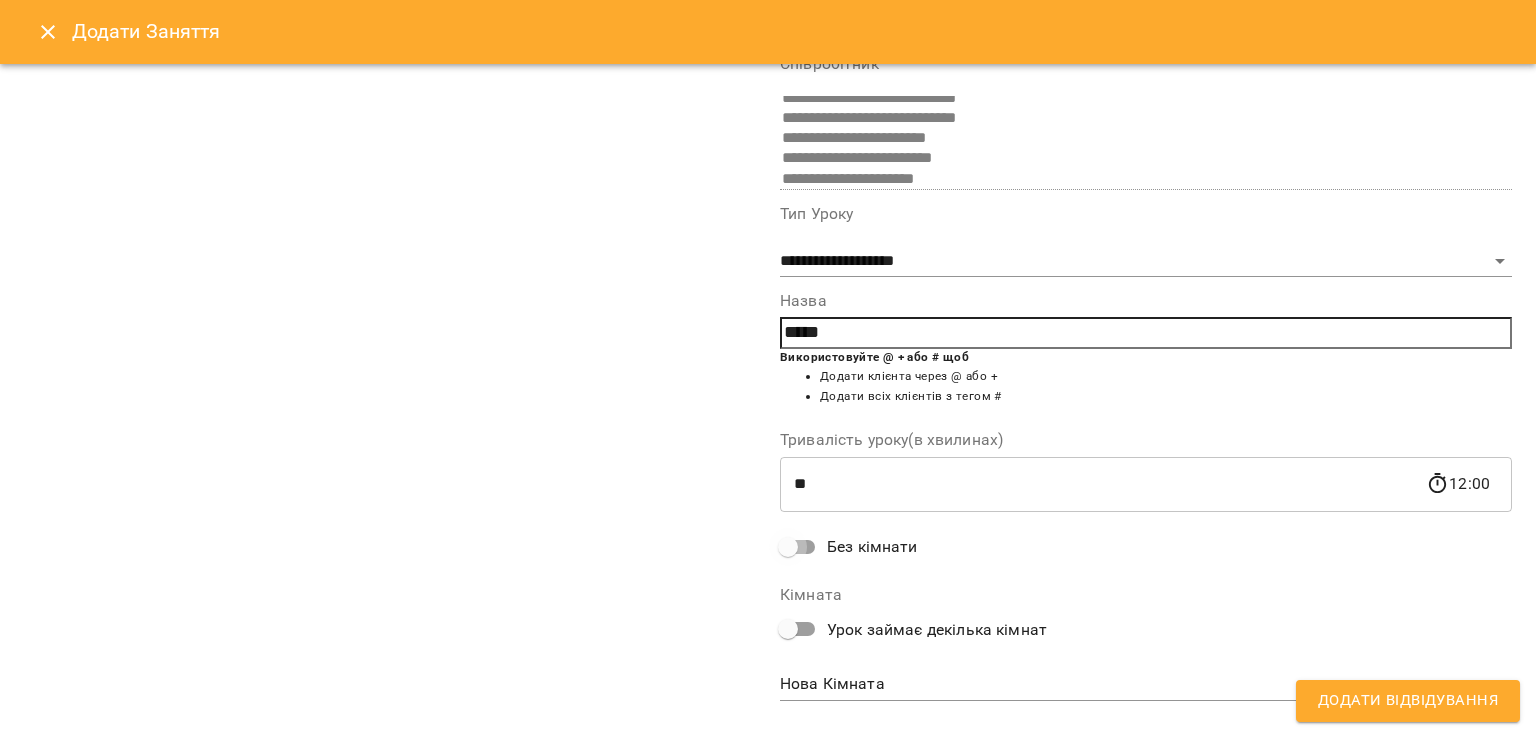 scroll, scrollTop: 71, scrollLeft: 0, axis: vertical 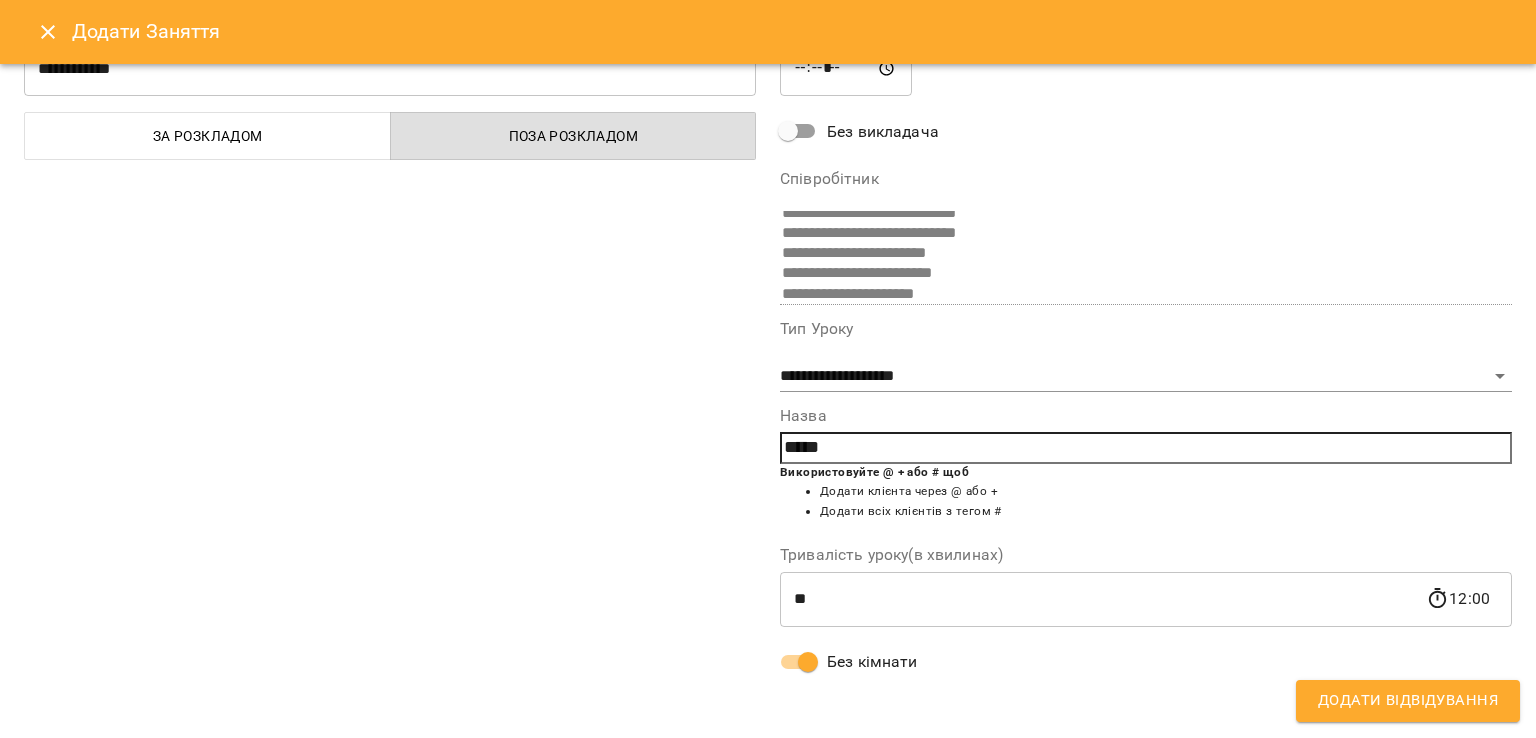 click on "Додати Відвідування" at bounding box center [1408, 701] 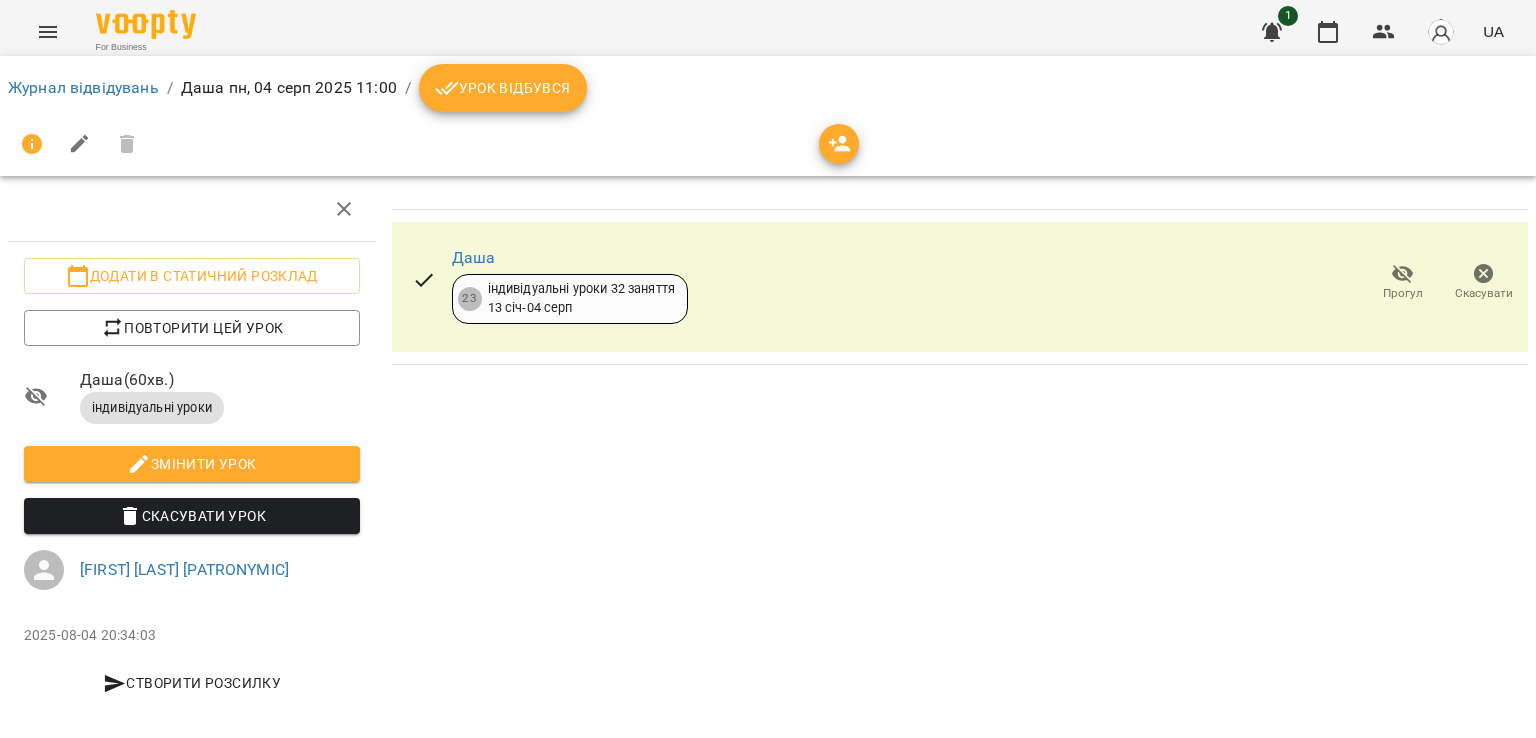 click on "Урок відбувся" at bounding box center (503, 88) 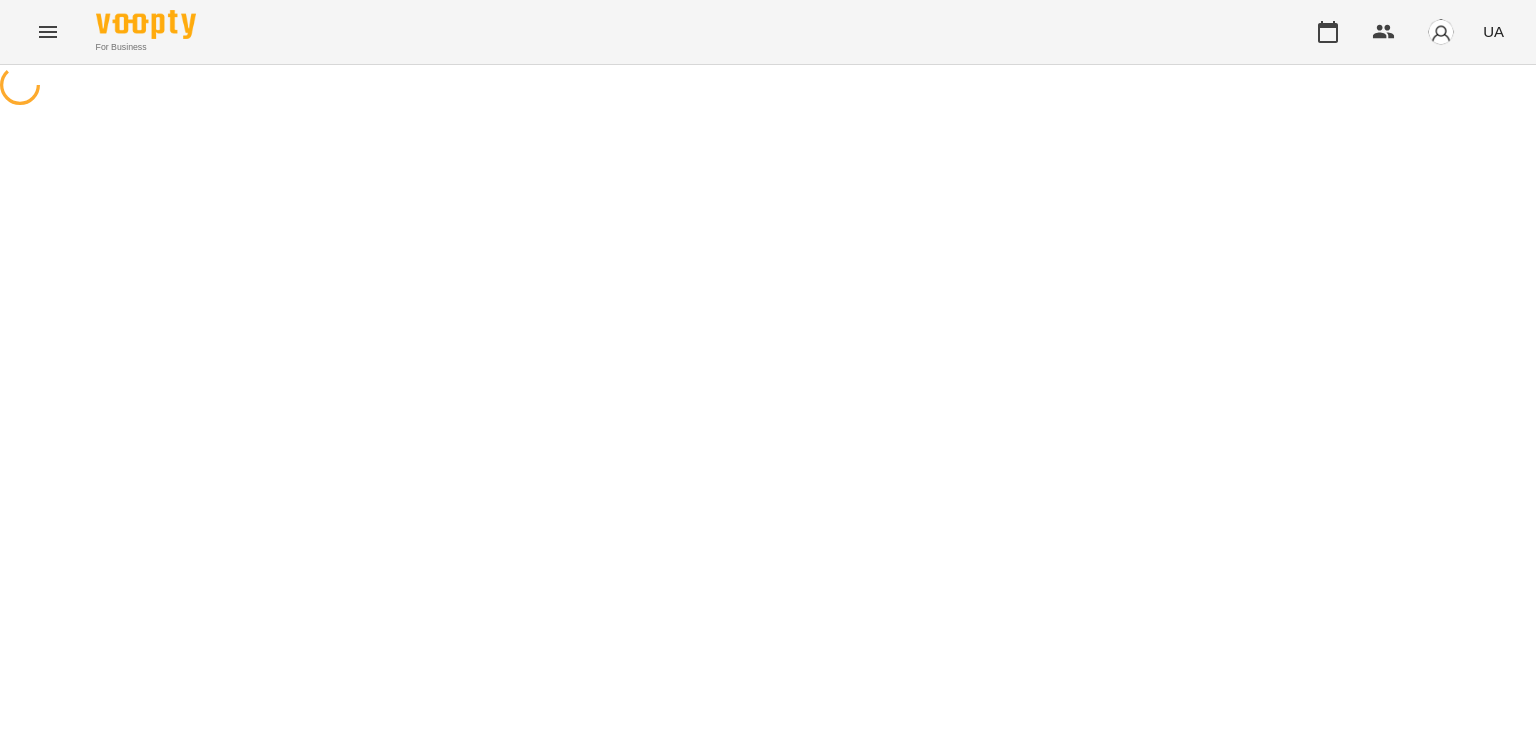 scroll, scrollTop: 0, scrollLeft: 0, axis: both 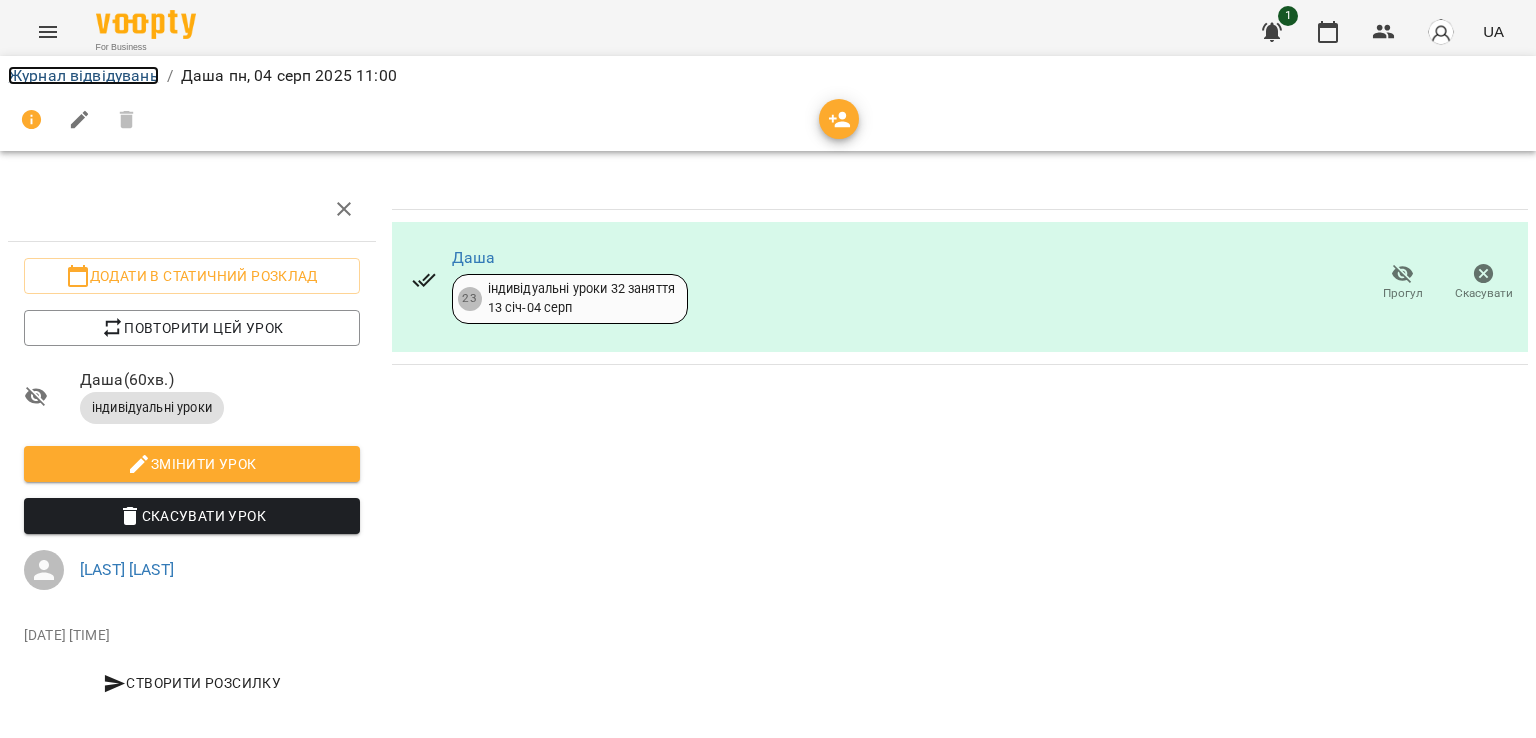 click on "Журнал відвідувань" at bounding box center (83, 75) 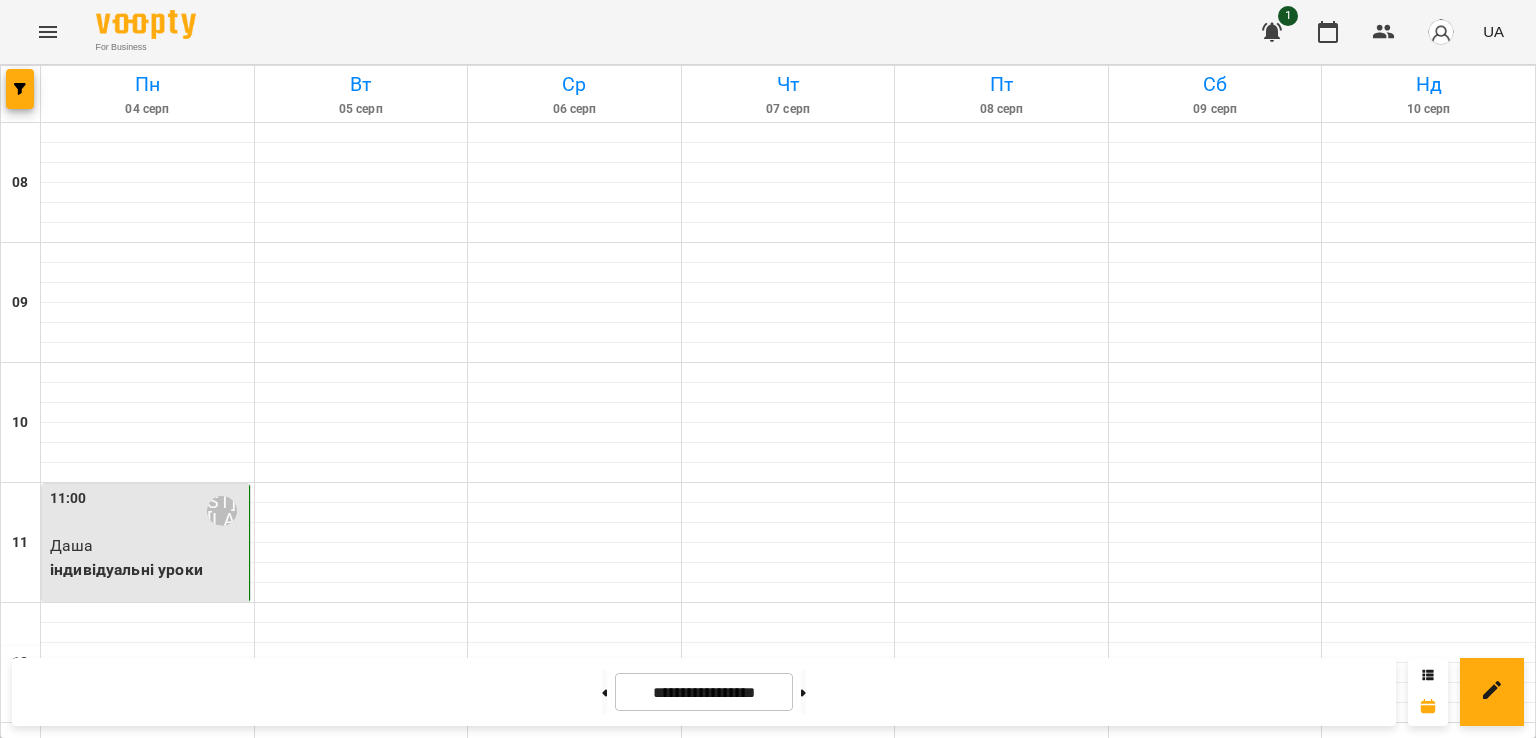 scroll, scrollTop: 339, scrollLeft: 0, axis: vertical 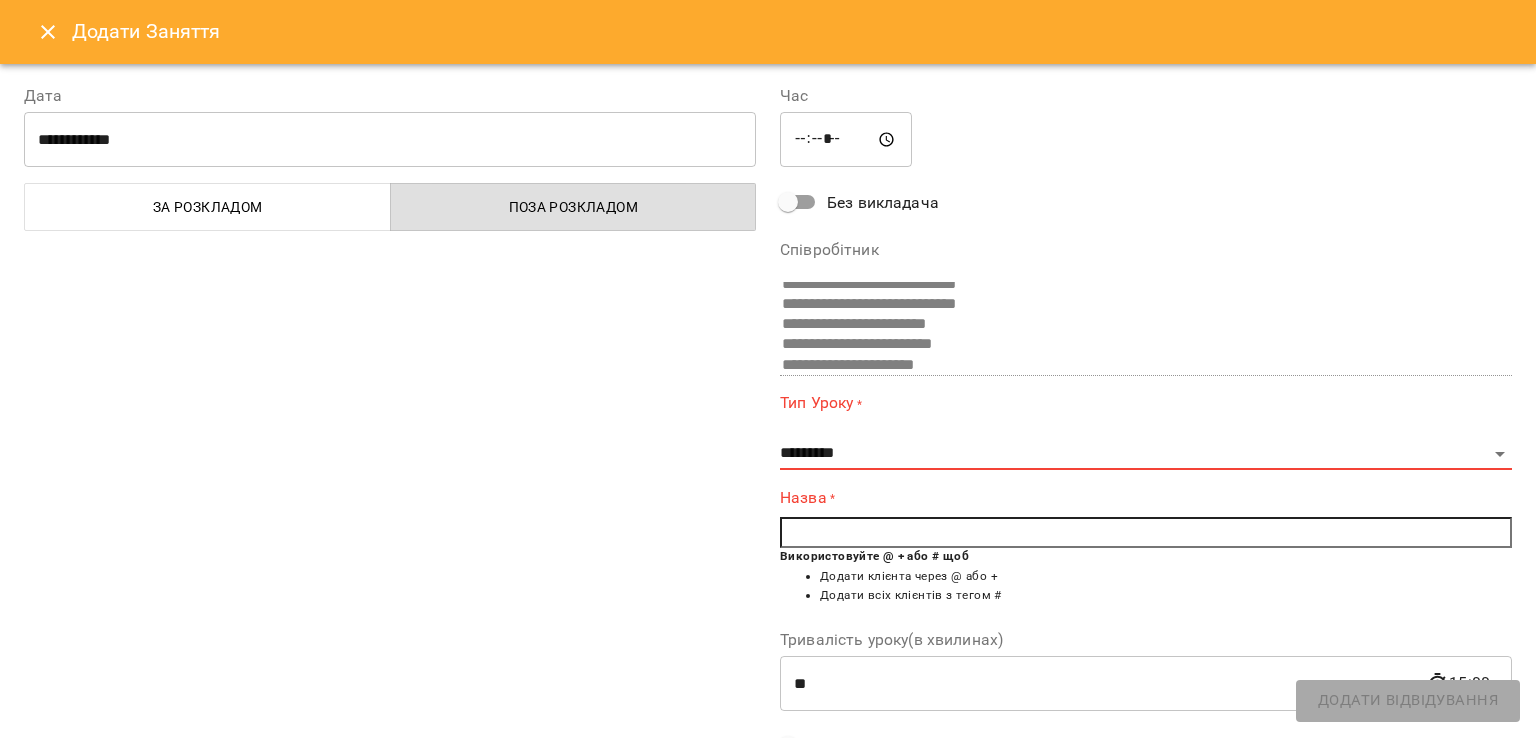 drag, startPoint x: 906, startPoint y: 474, endPoint x: 904, endPoint y: 461, distance: 13.152946 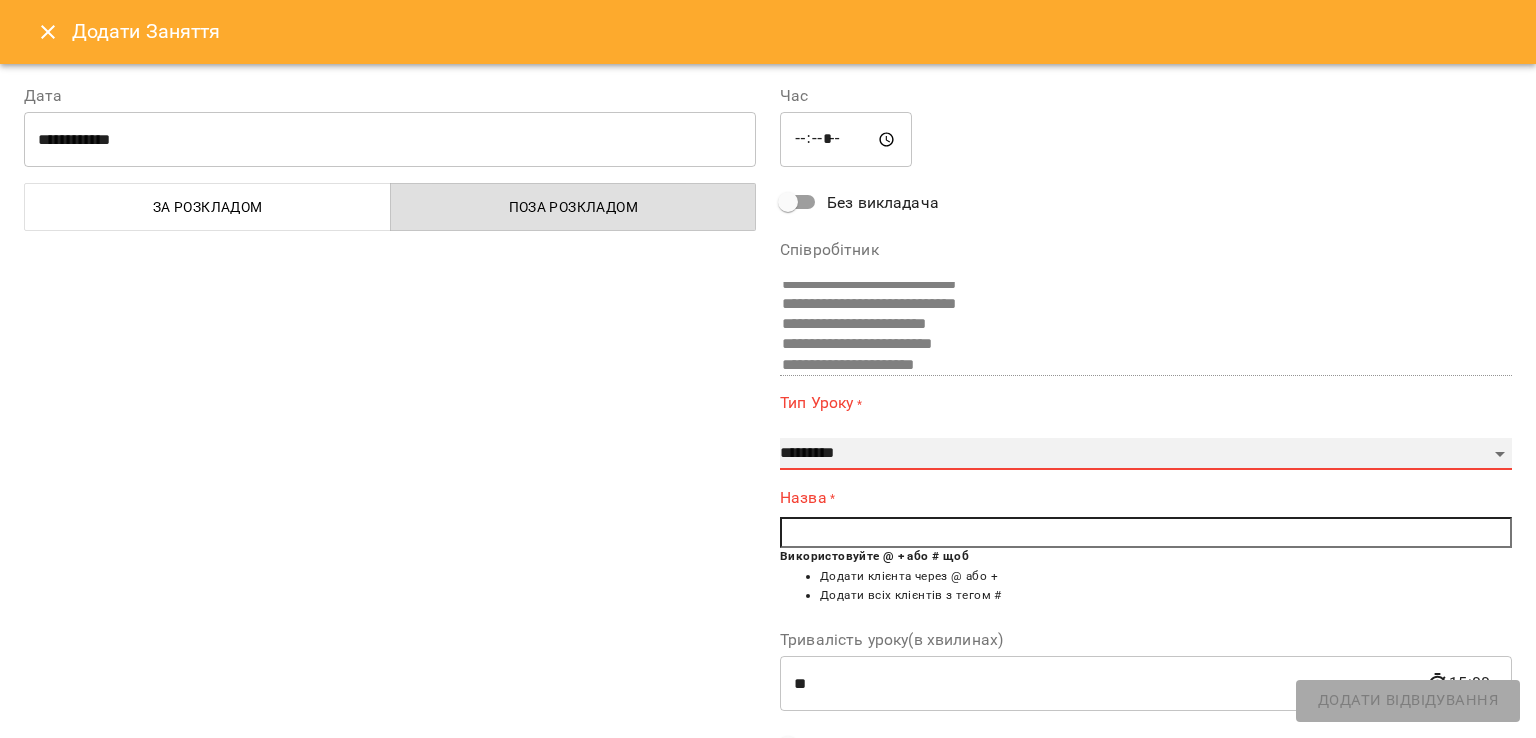 click on "**********" at bounding box center [1146, 454] 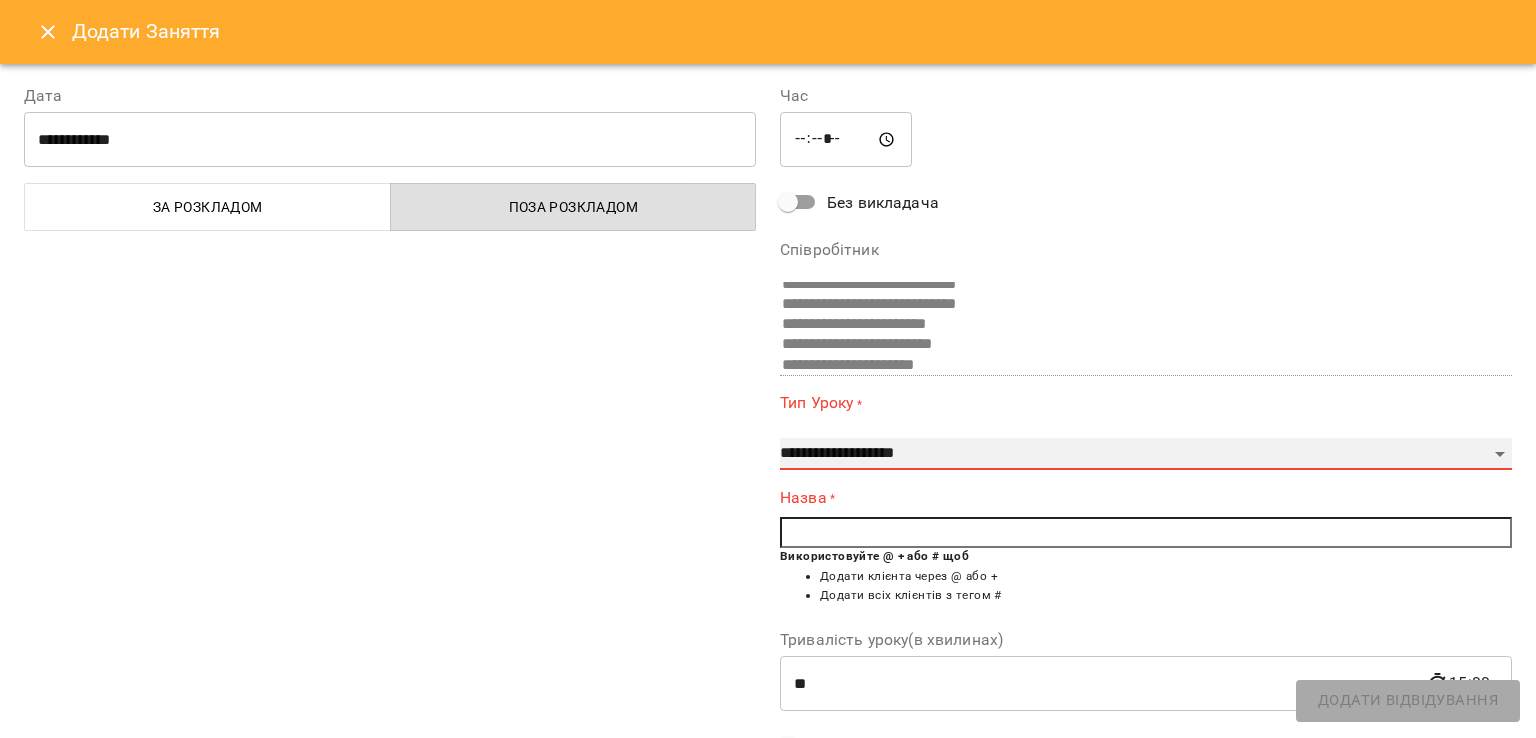 click on "**********" at bounding box center (1146, 454) 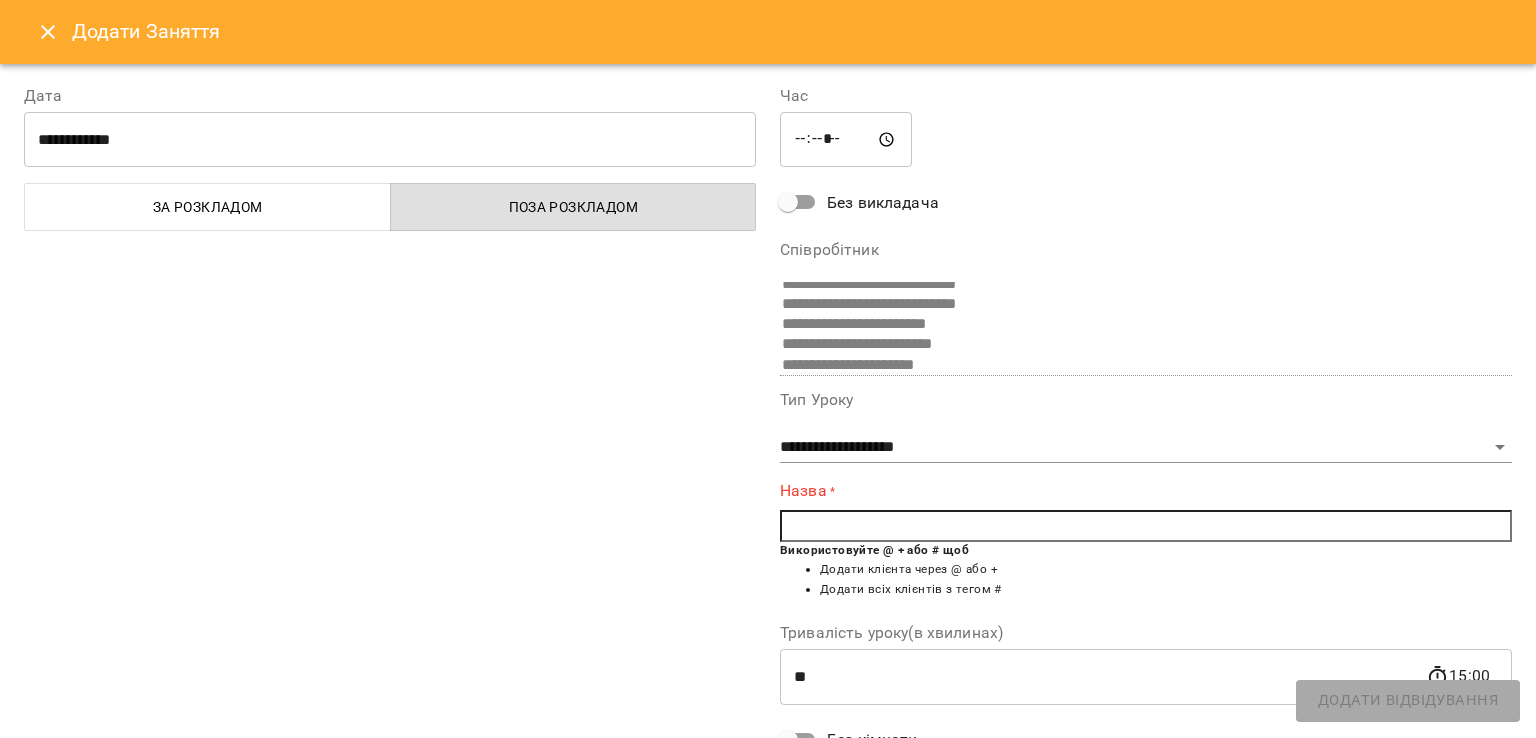 click at bounding box center [1146, 526] 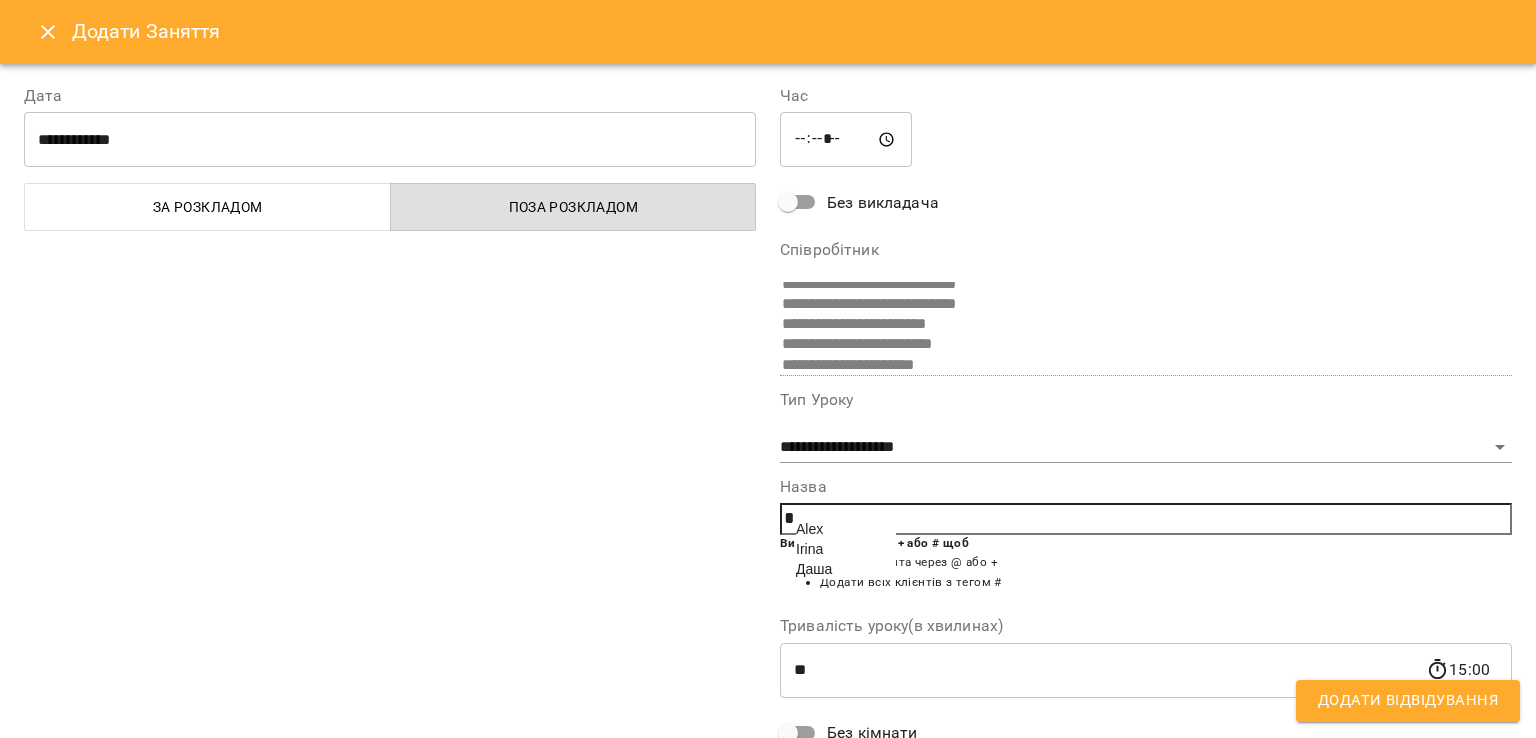 scroll, scrollTop: 34, scrollLeft: 0, axis: vertical 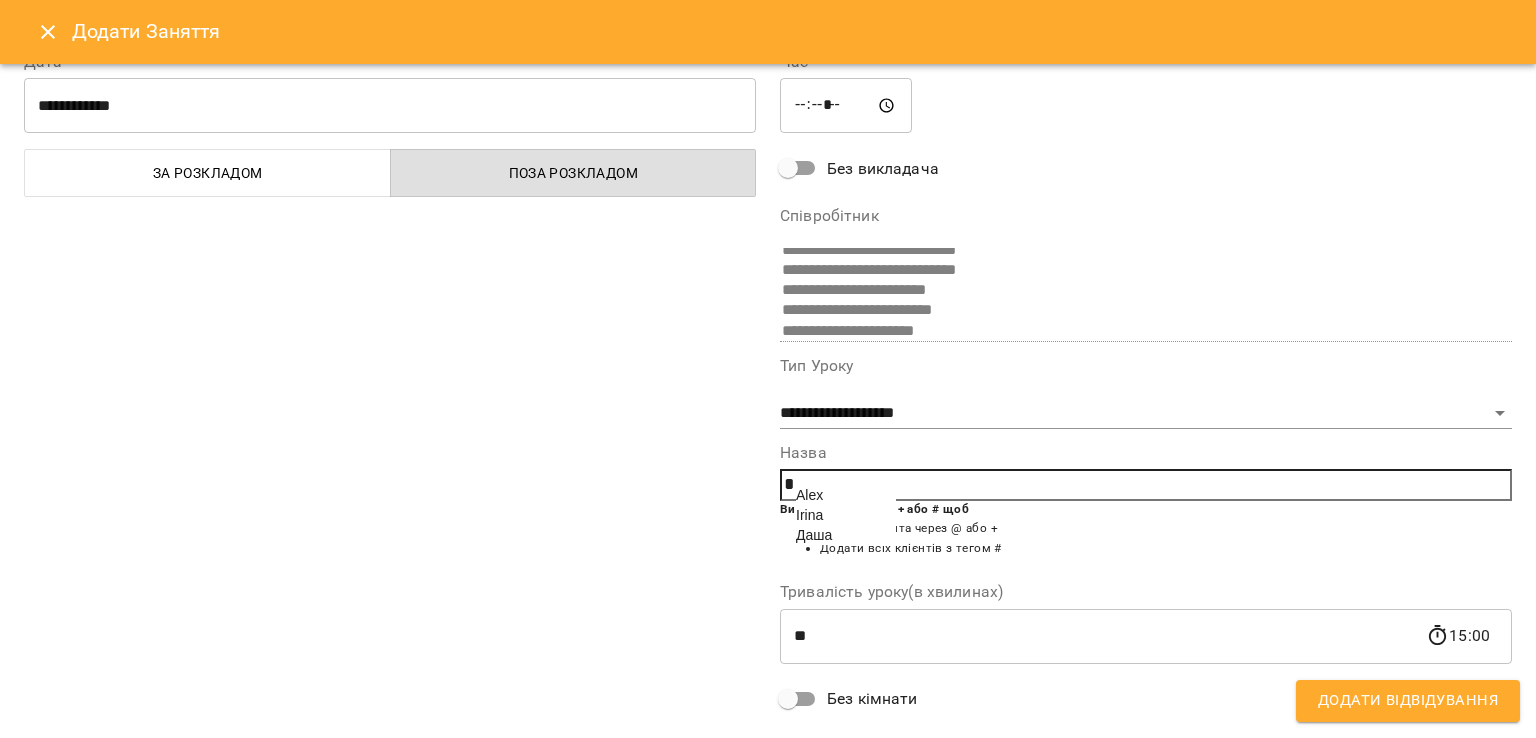 click on "Даша" at bounding box center (814, 535) 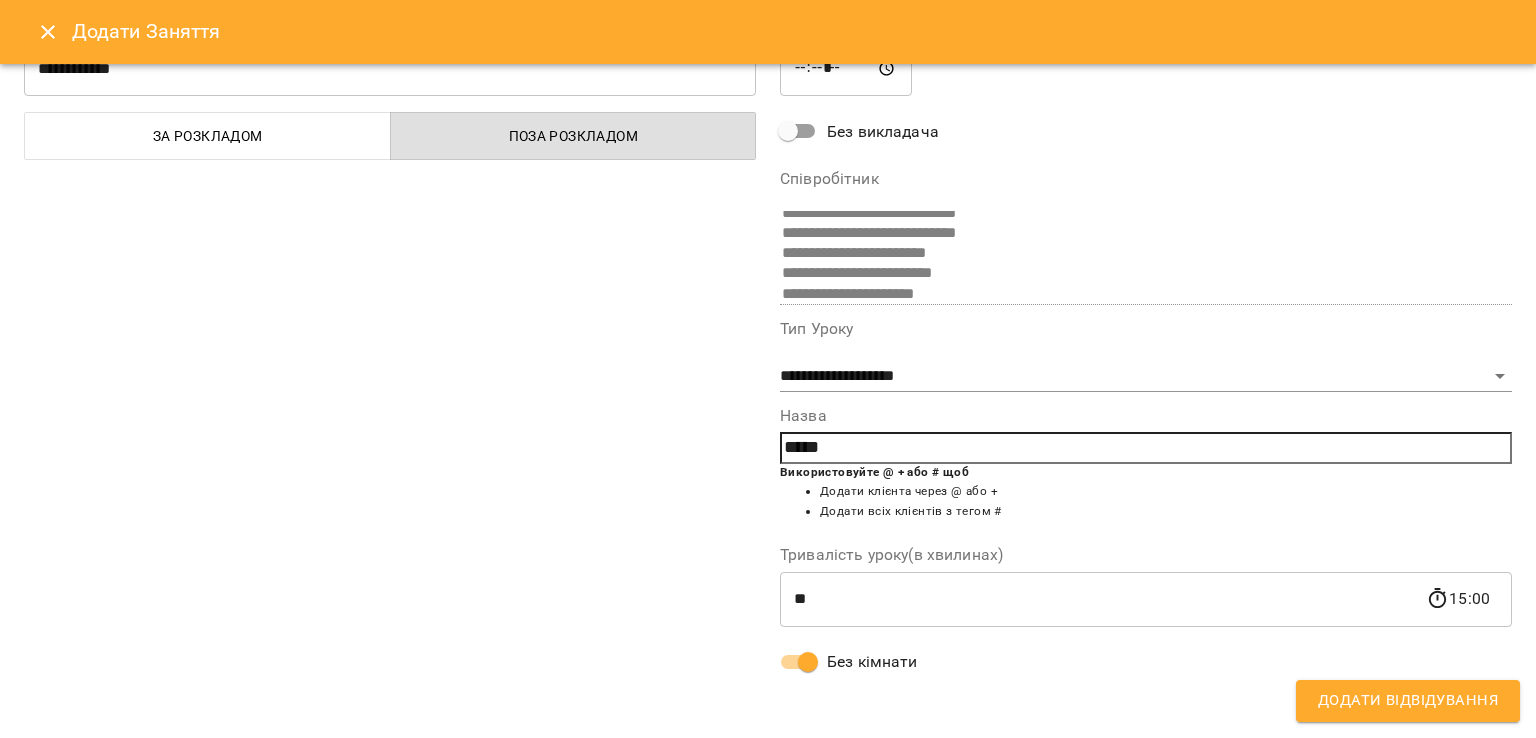 scroll, scrollTop: 71, scrollLeft: 0, axis: vertical 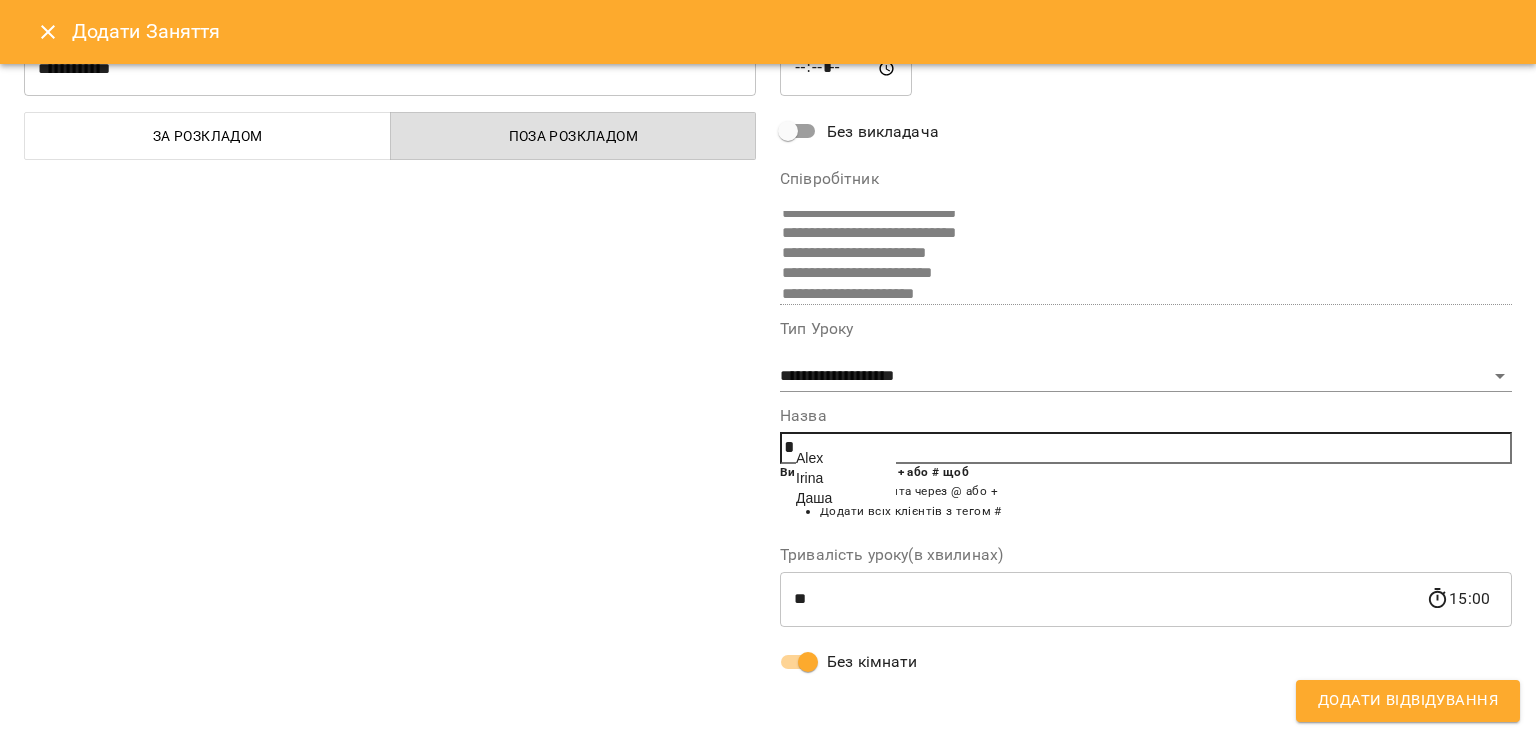 click on "Alex" at bounding box center [846, 458] 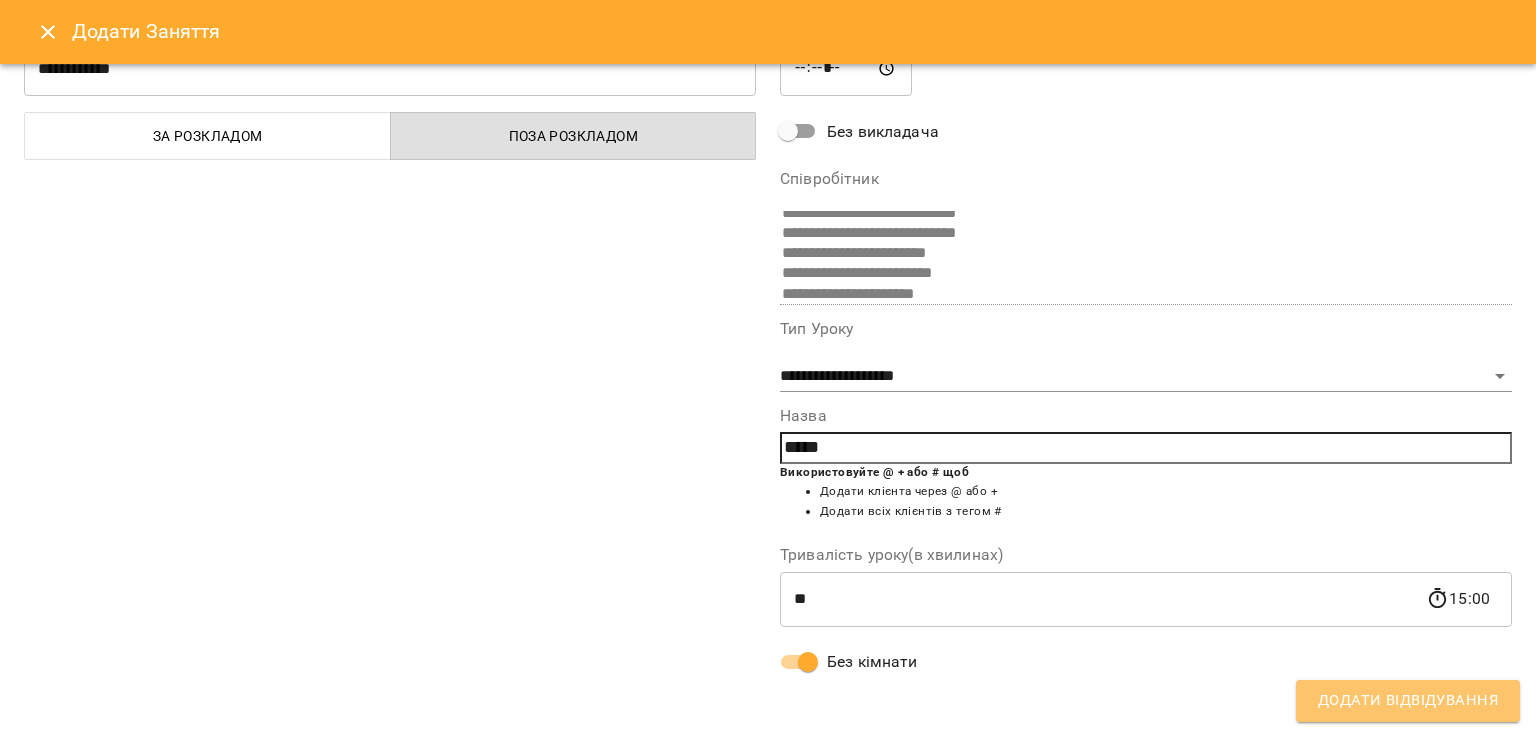 click on "Додати Відвідування" at bounding box center [1408, 701] 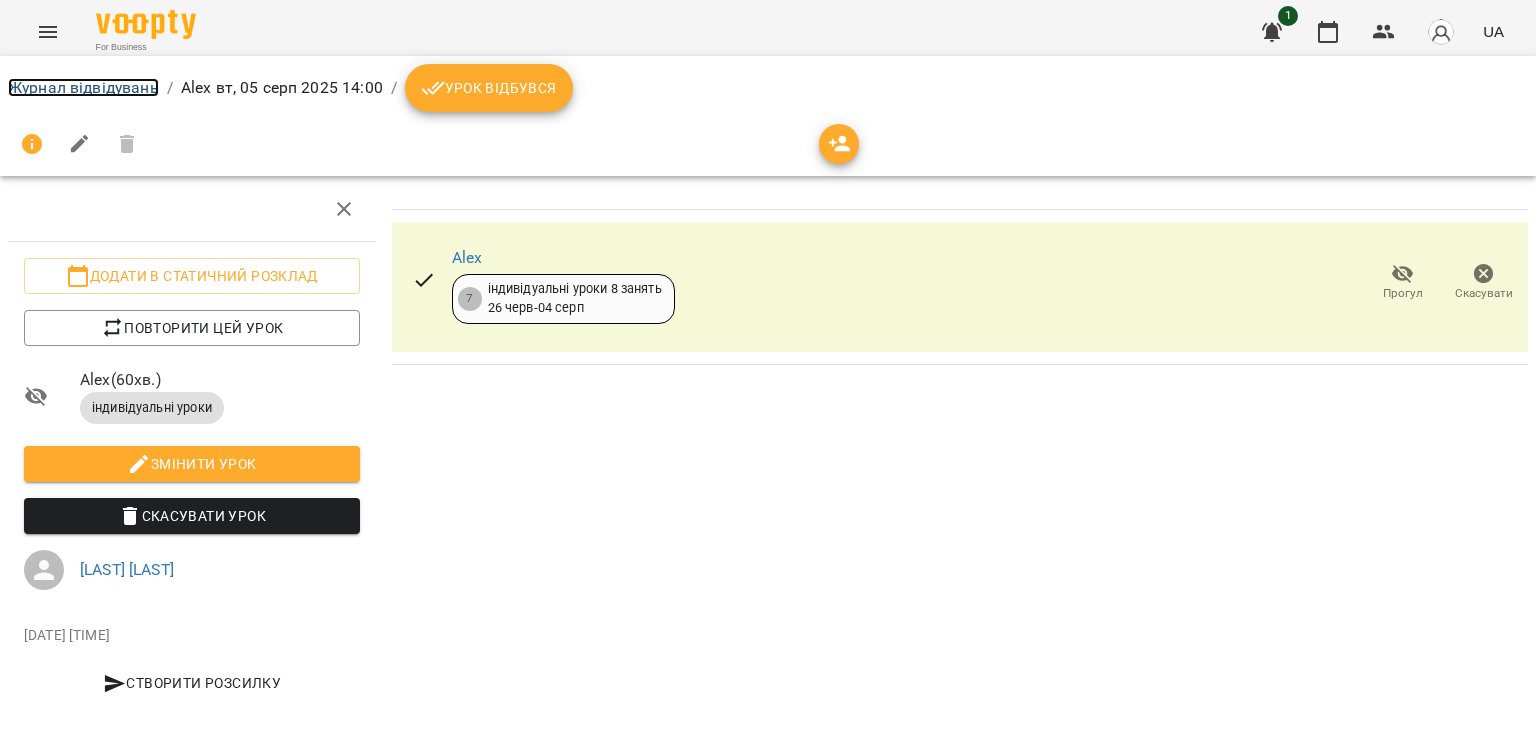 click on "Журнал відвідувань" at bounding box center [83, 87] 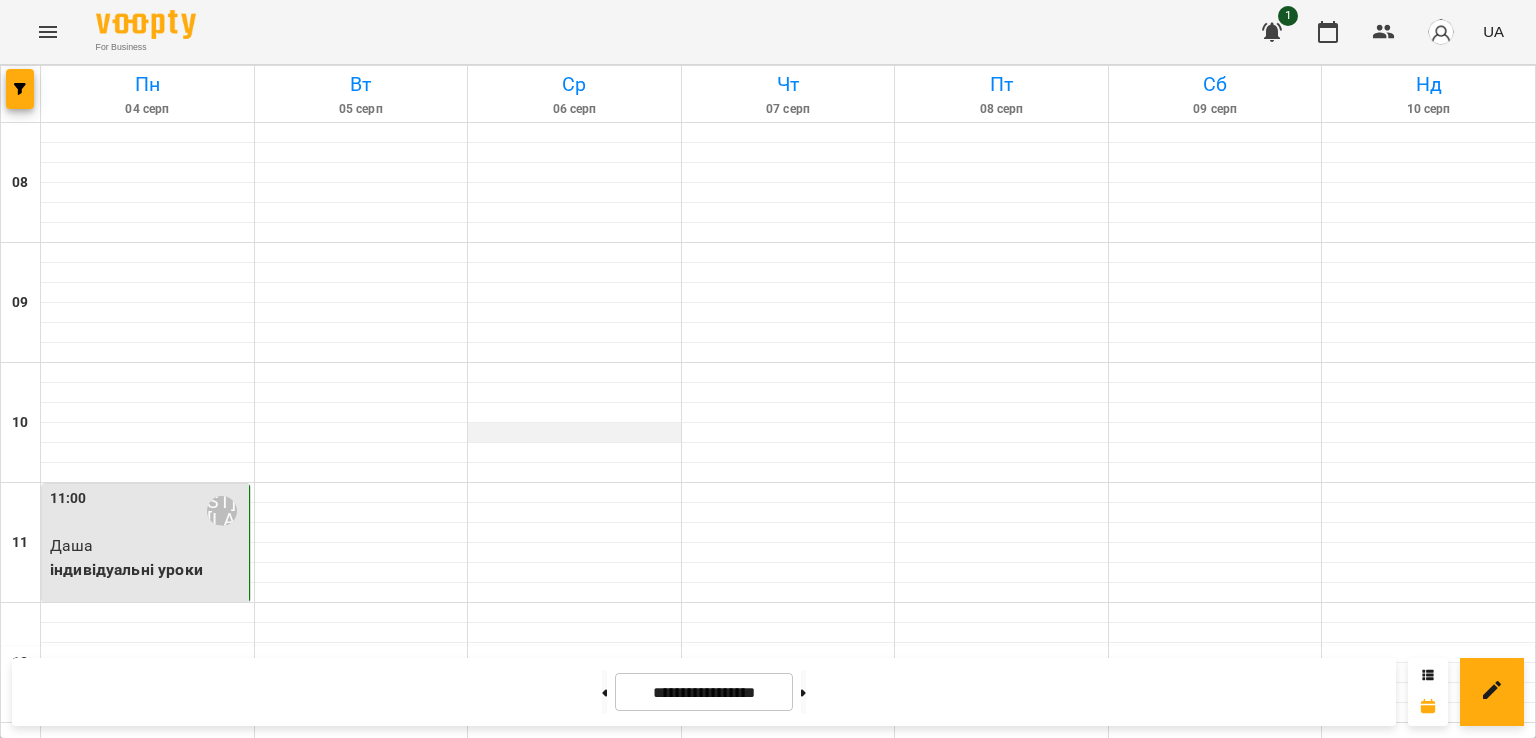 scroll, scrollTop: 354, scrollLeft: 0, axis: vertical 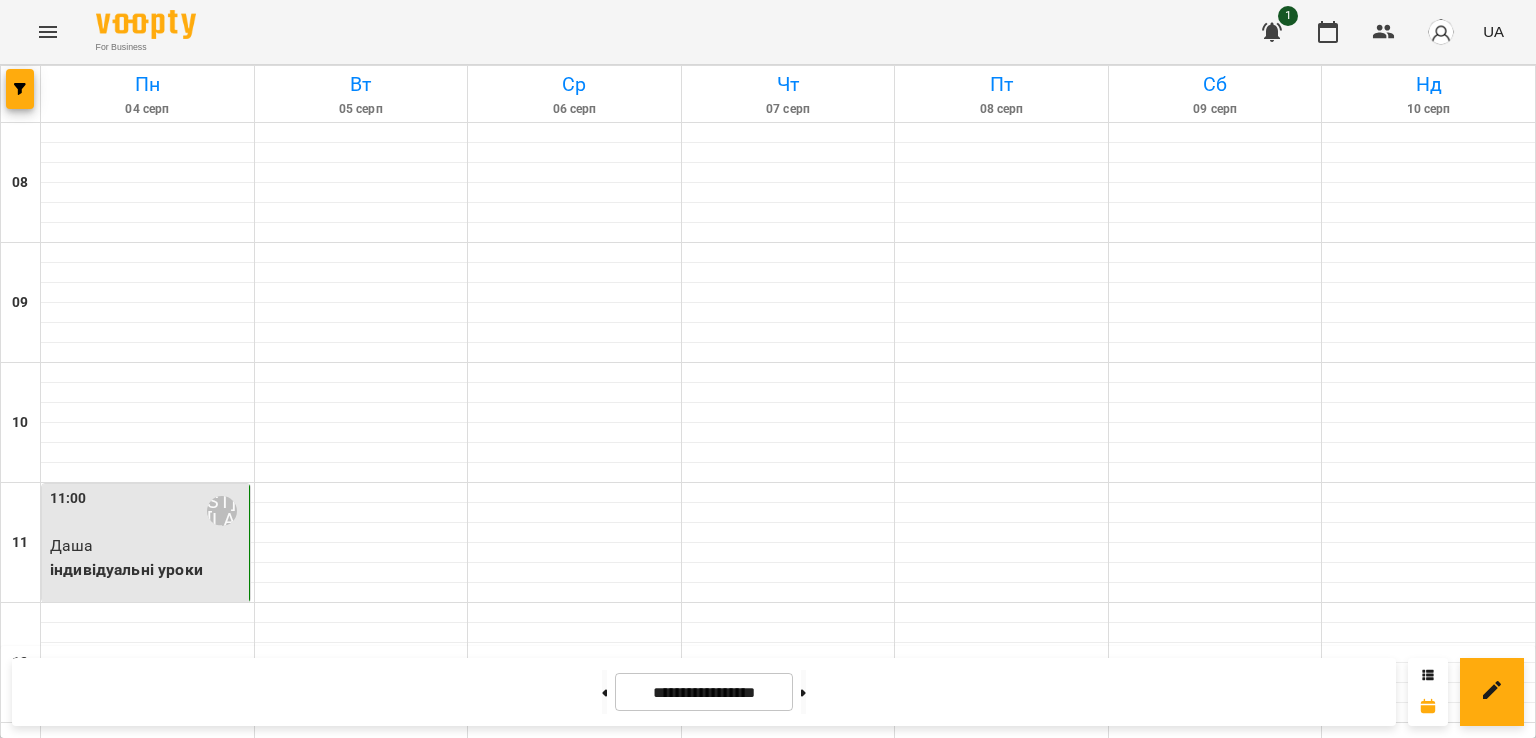 click at bounding box center [788, 853] 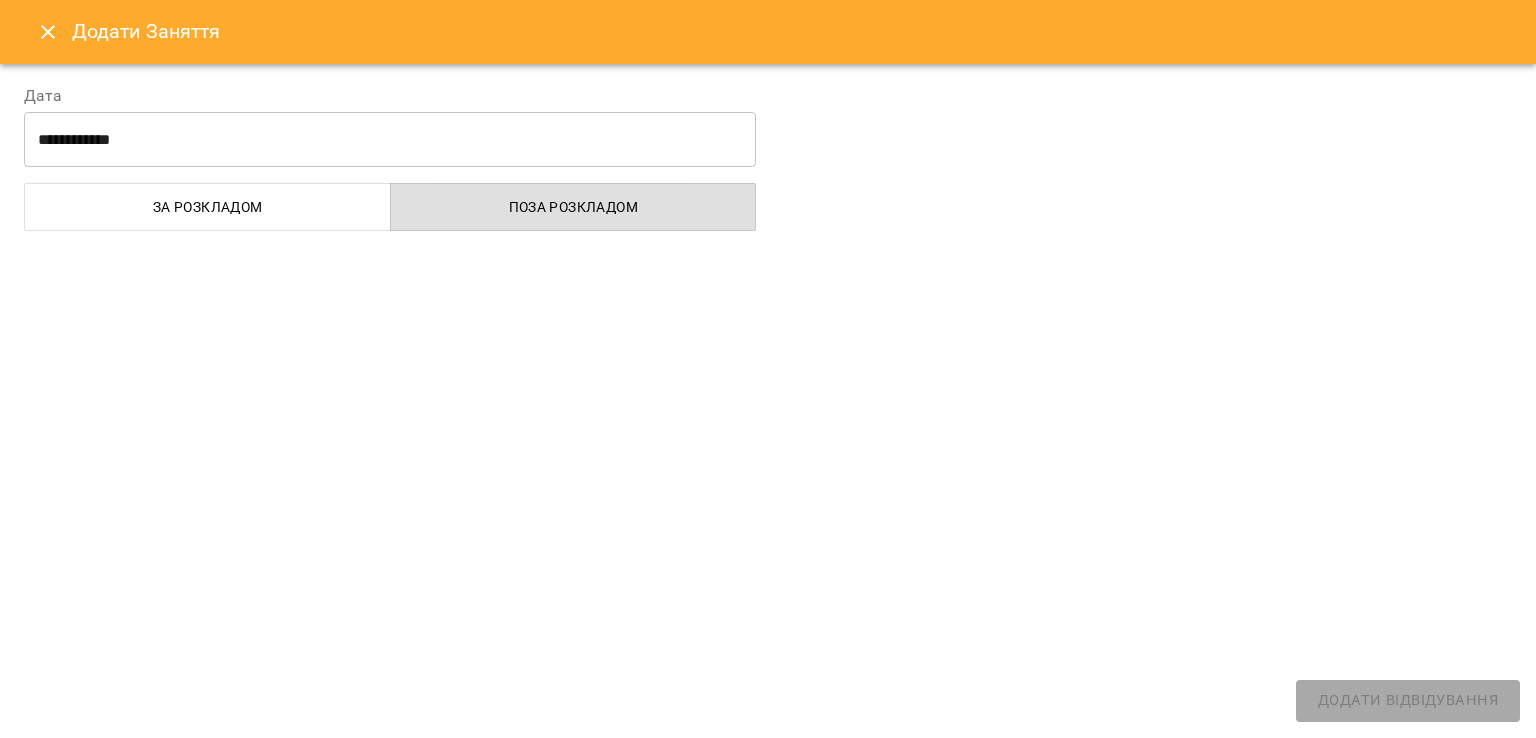 select on "**********" 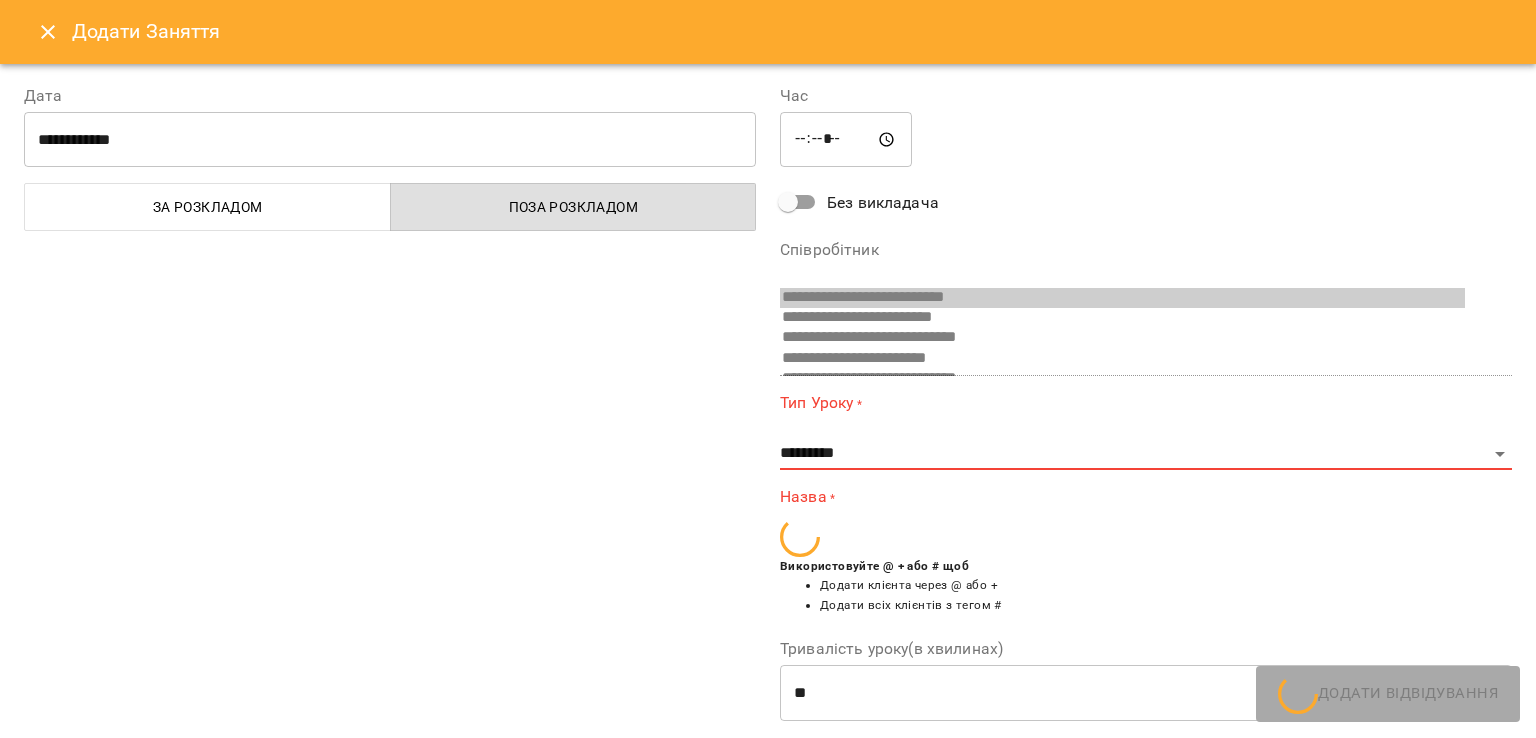 scroll, scrollTop: 94, scrollLeft: 0, axis: vertical 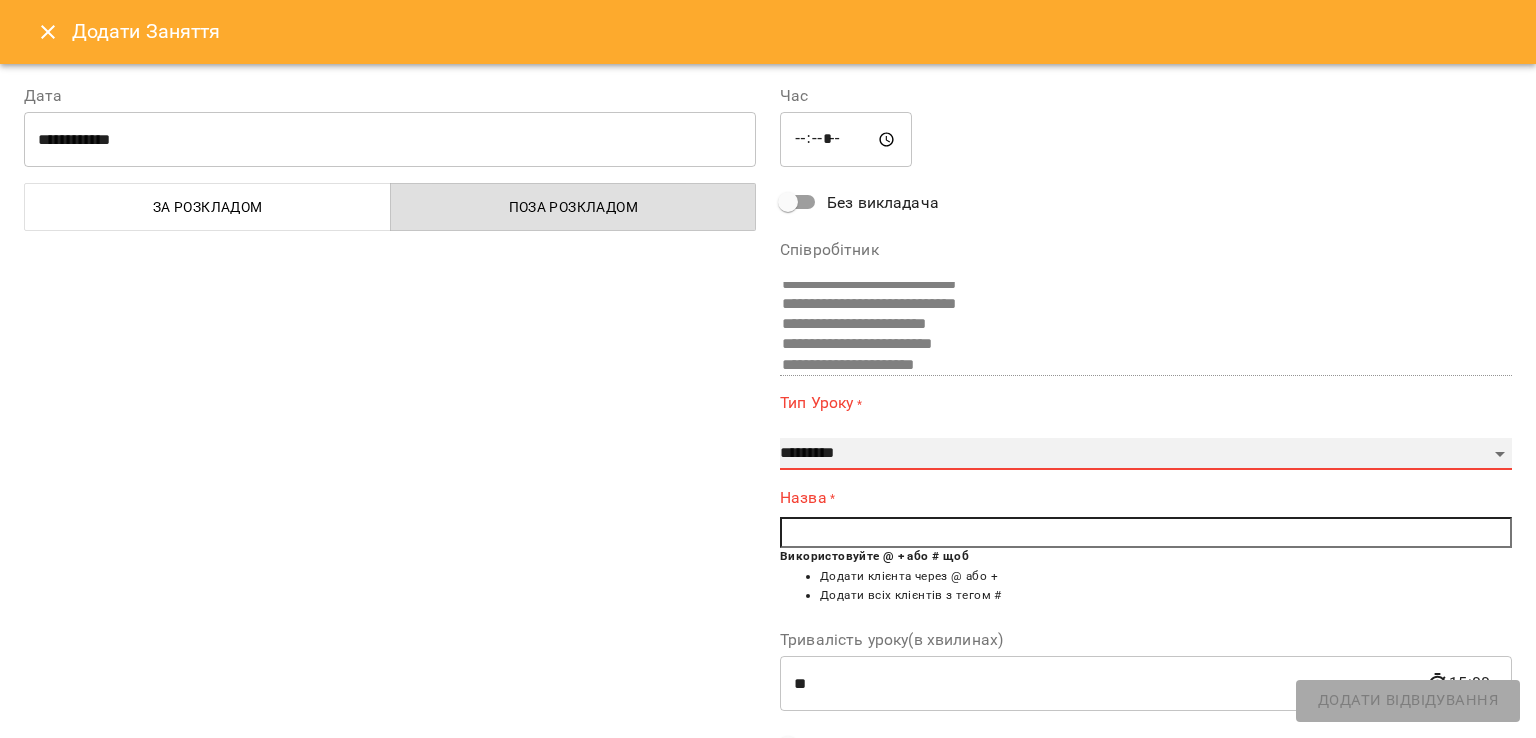 click on "**********" at bounding box center [1146, 454] 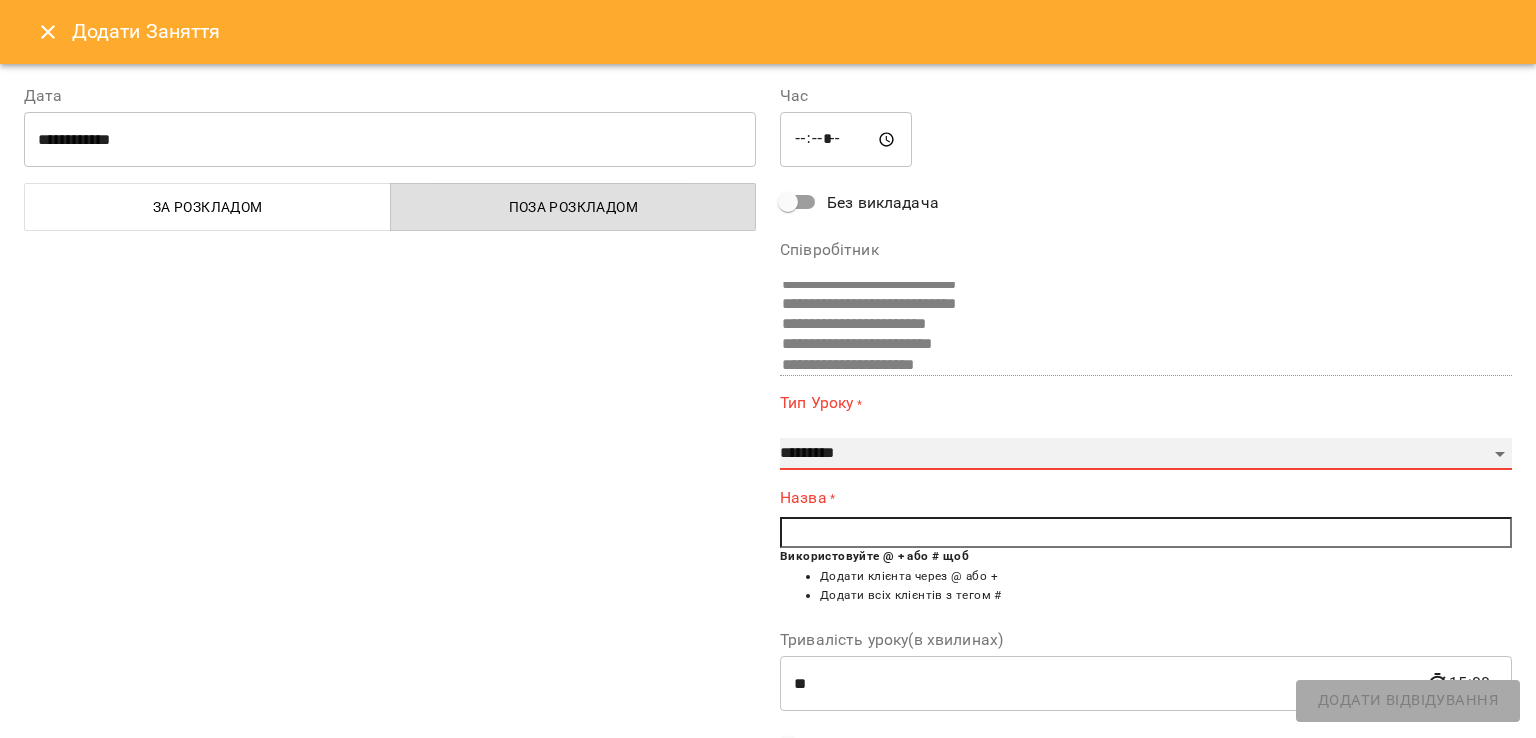 select on "**********" 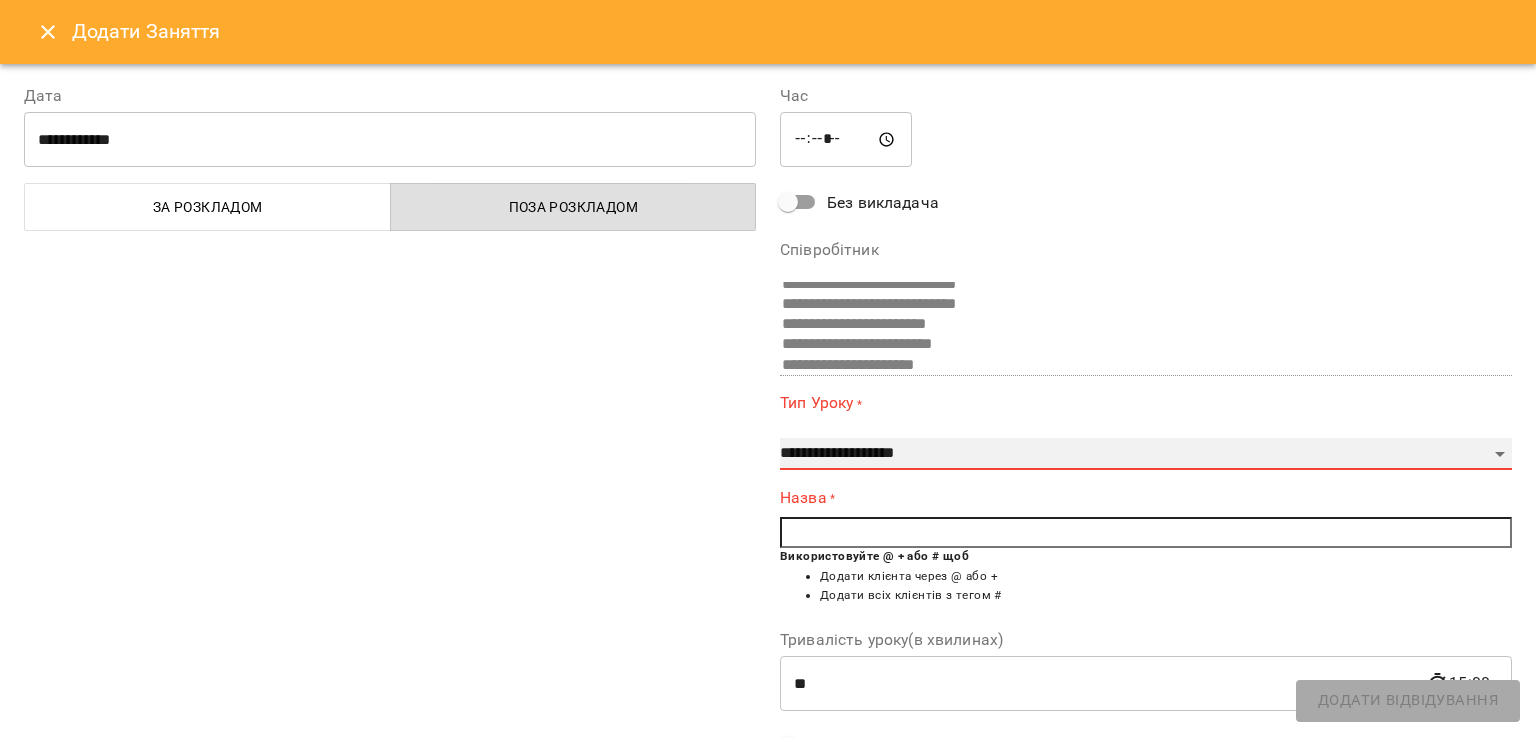 click on "**********" at bounding box center (1146, 454) 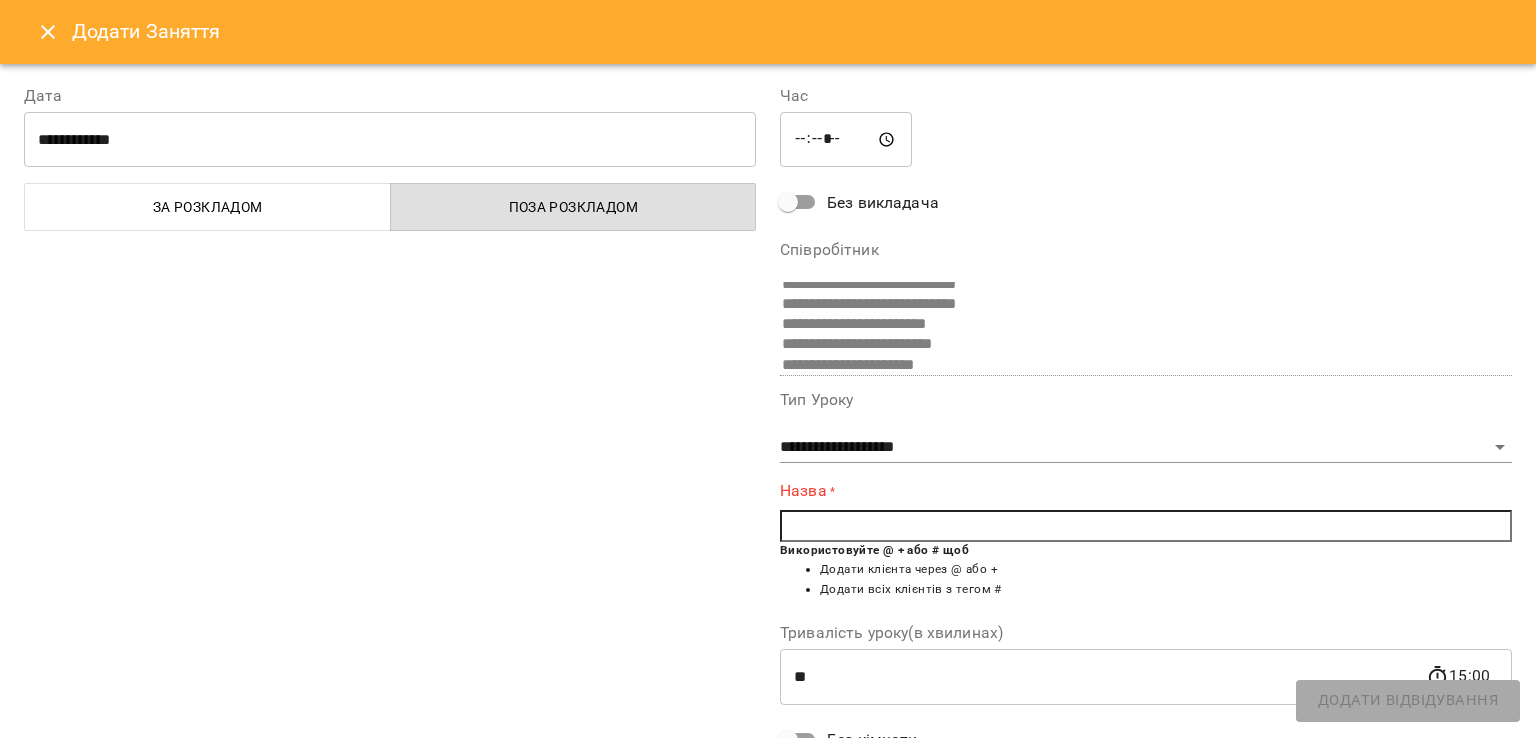 click at bounding box center [1146, 526] 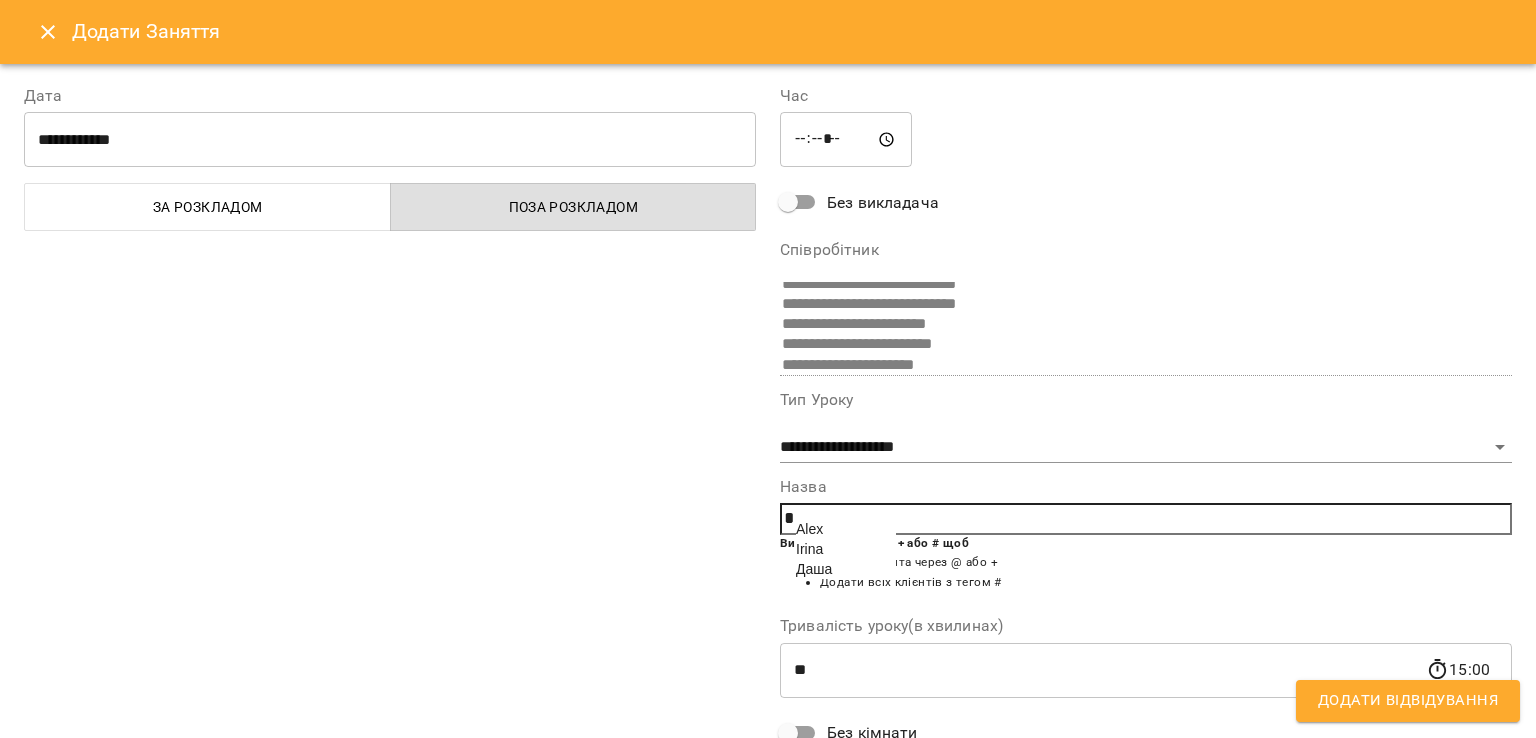 click on "Alex" at bounding box center (809, 529) 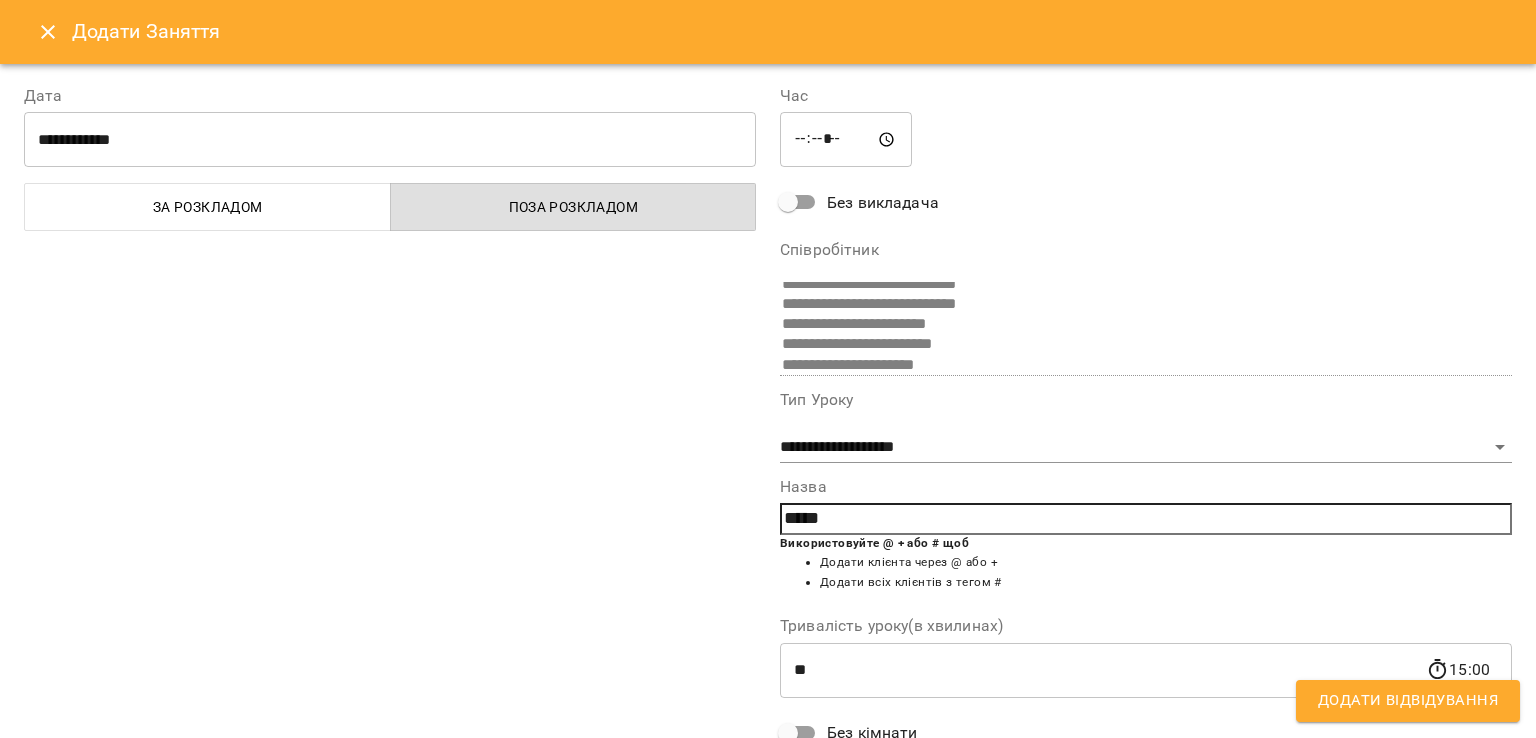 scroll, scrollTop: 168, scrollLeft: 0, axis: vertical 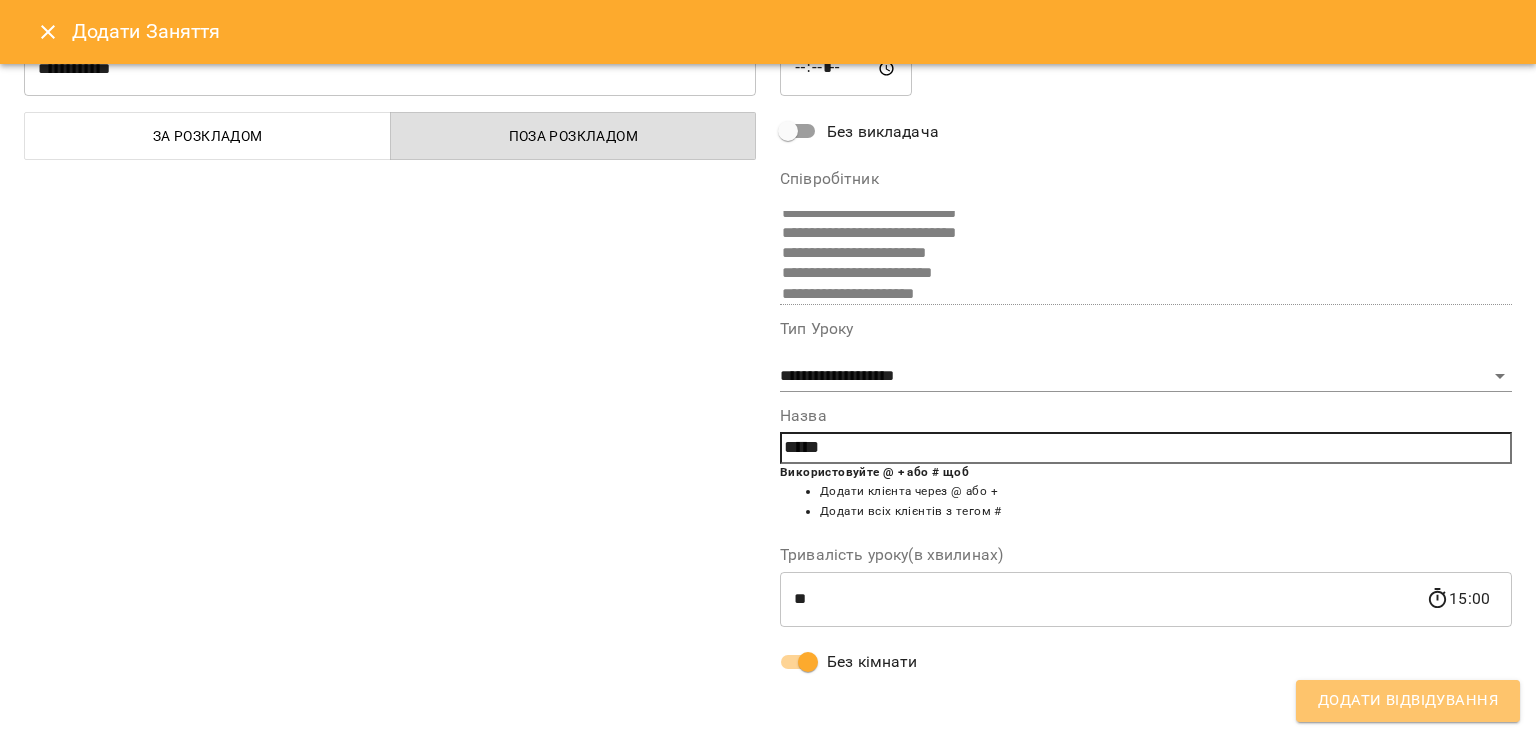 click on "Додати Відвідування" at bounding box center (1408, 701) 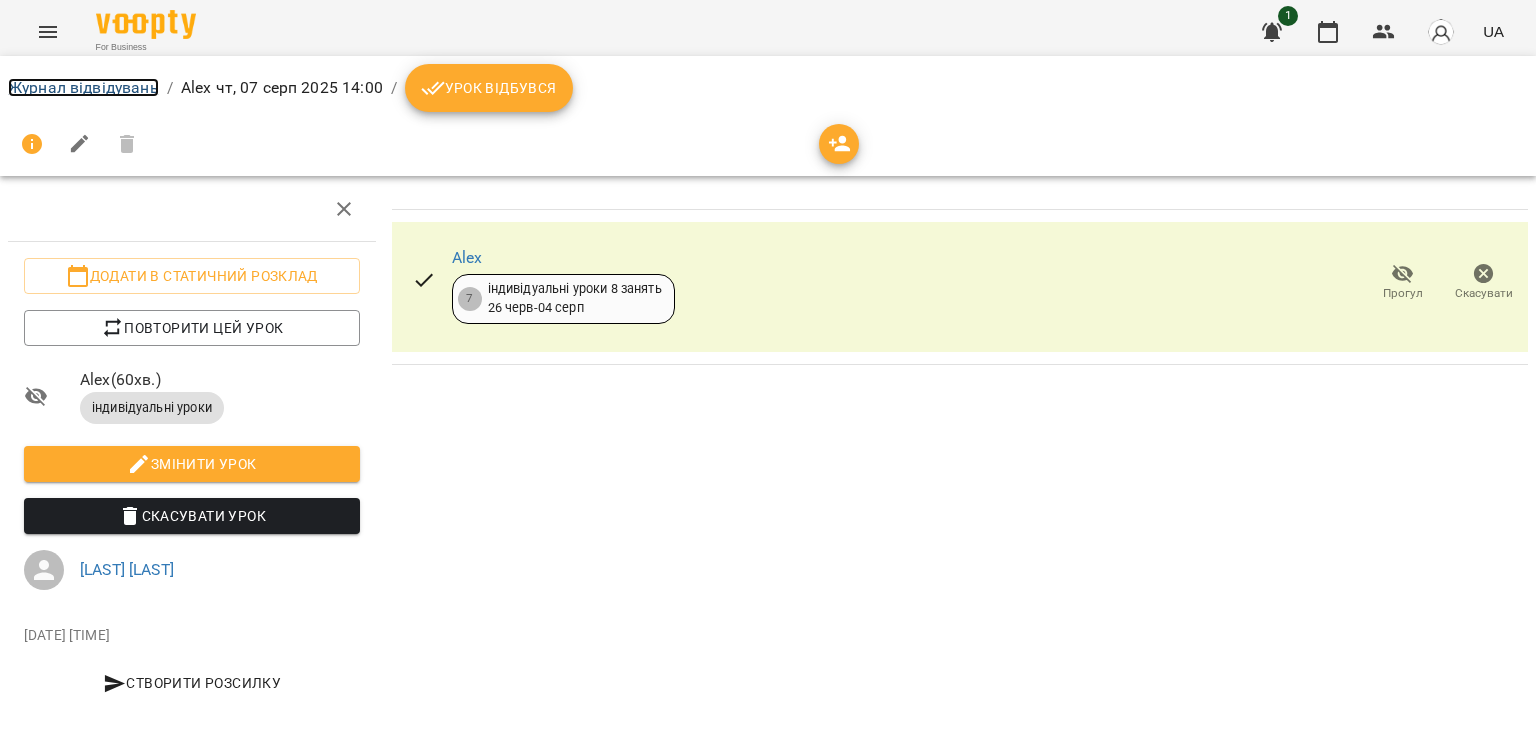 click on "Журнал відвідувань" at bounding box center (83, 87) 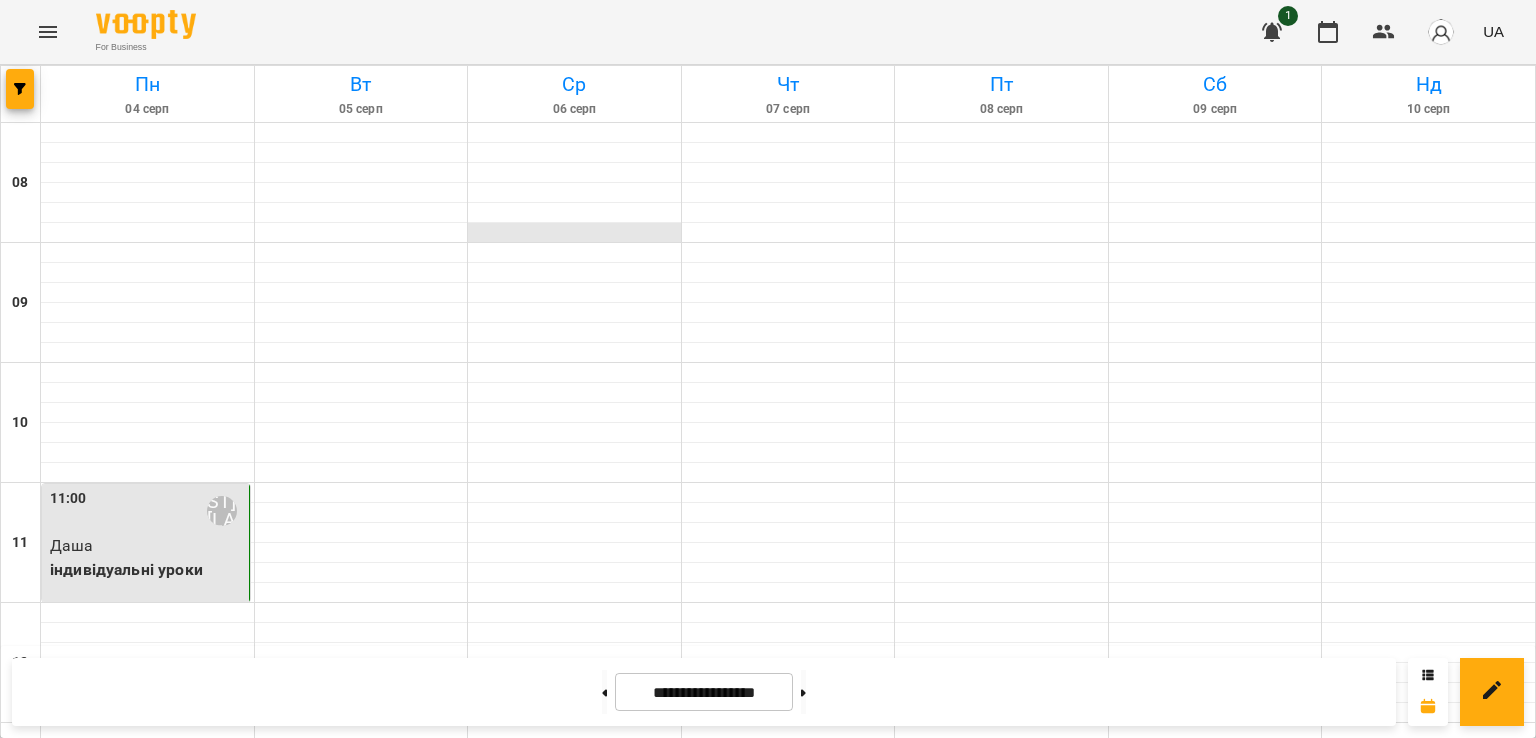 scroll, scrollTop: 330, scrollLeft: 0, axis: vertical 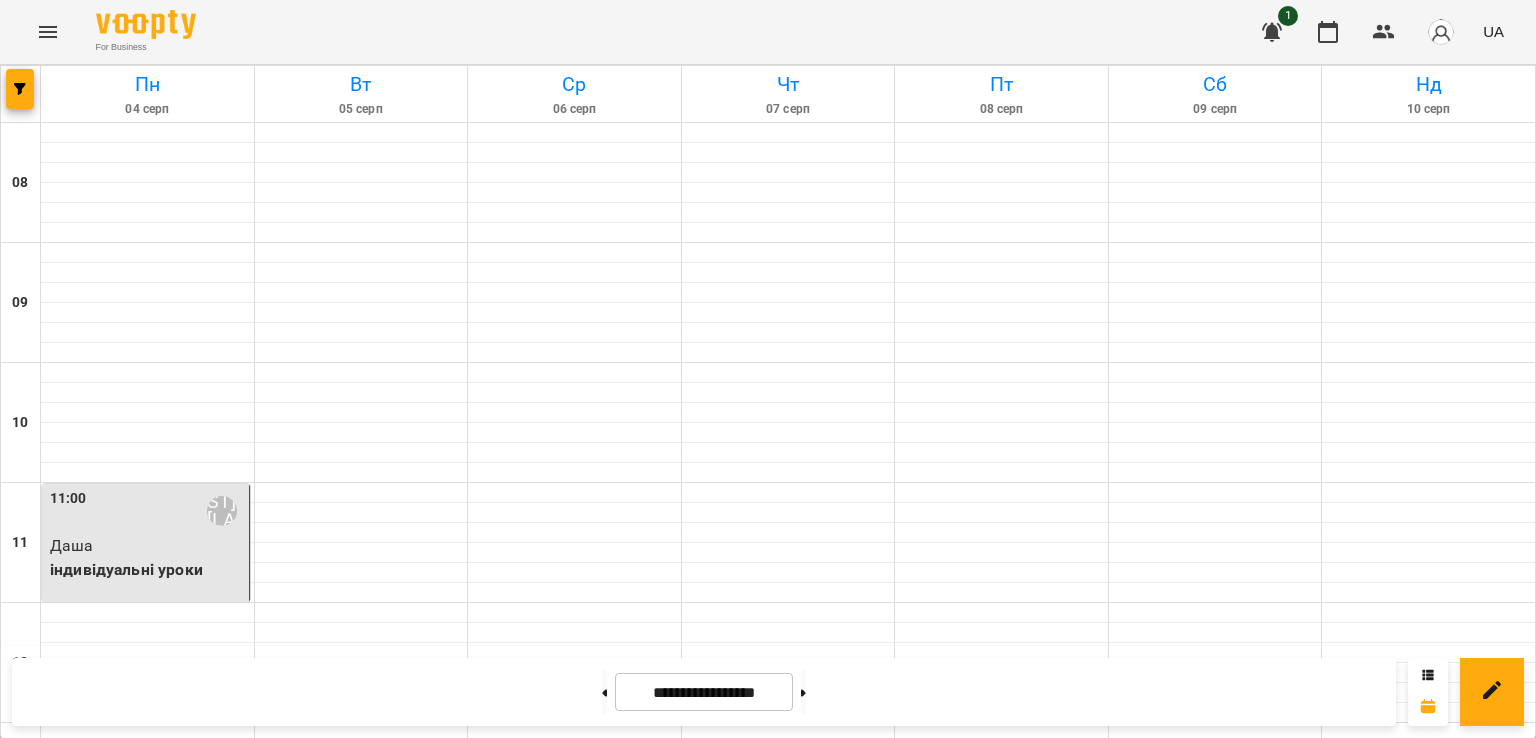 click on "14:00 [FIRST] [LAST]" at bounding box center [788, 871] 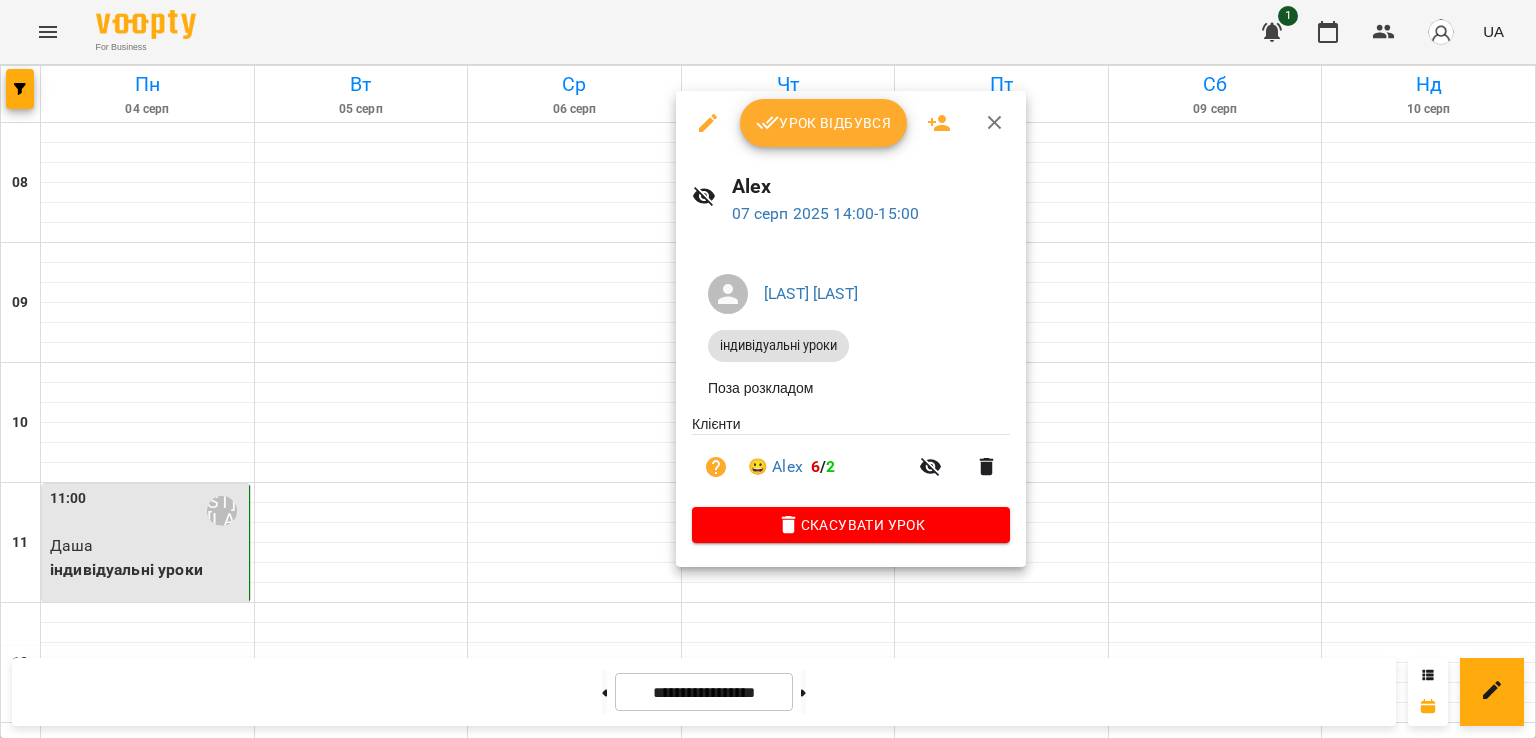 click at bounding box center [768, 369] 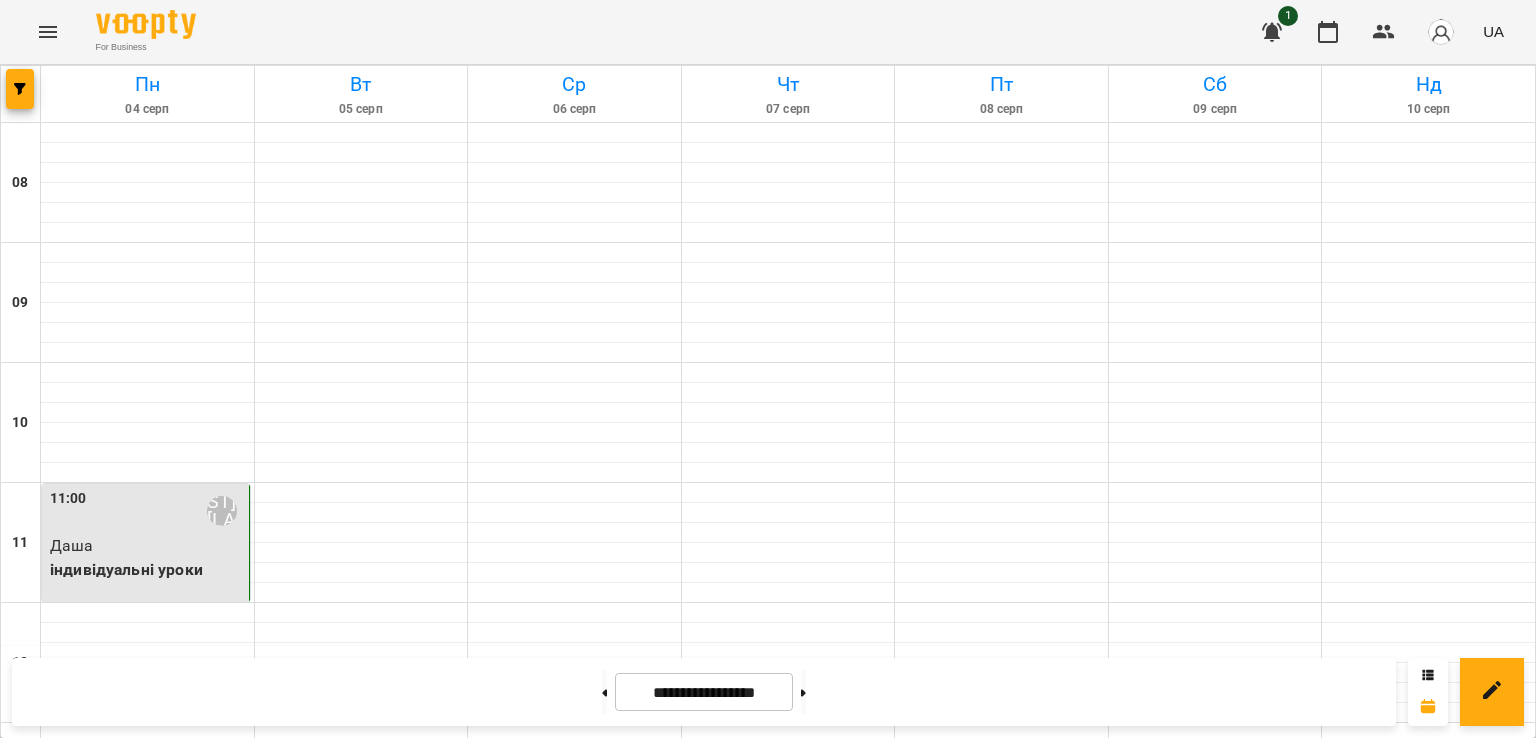 click on "14:00 [FIRST] [LAST]" at bounding box center [361, 871] 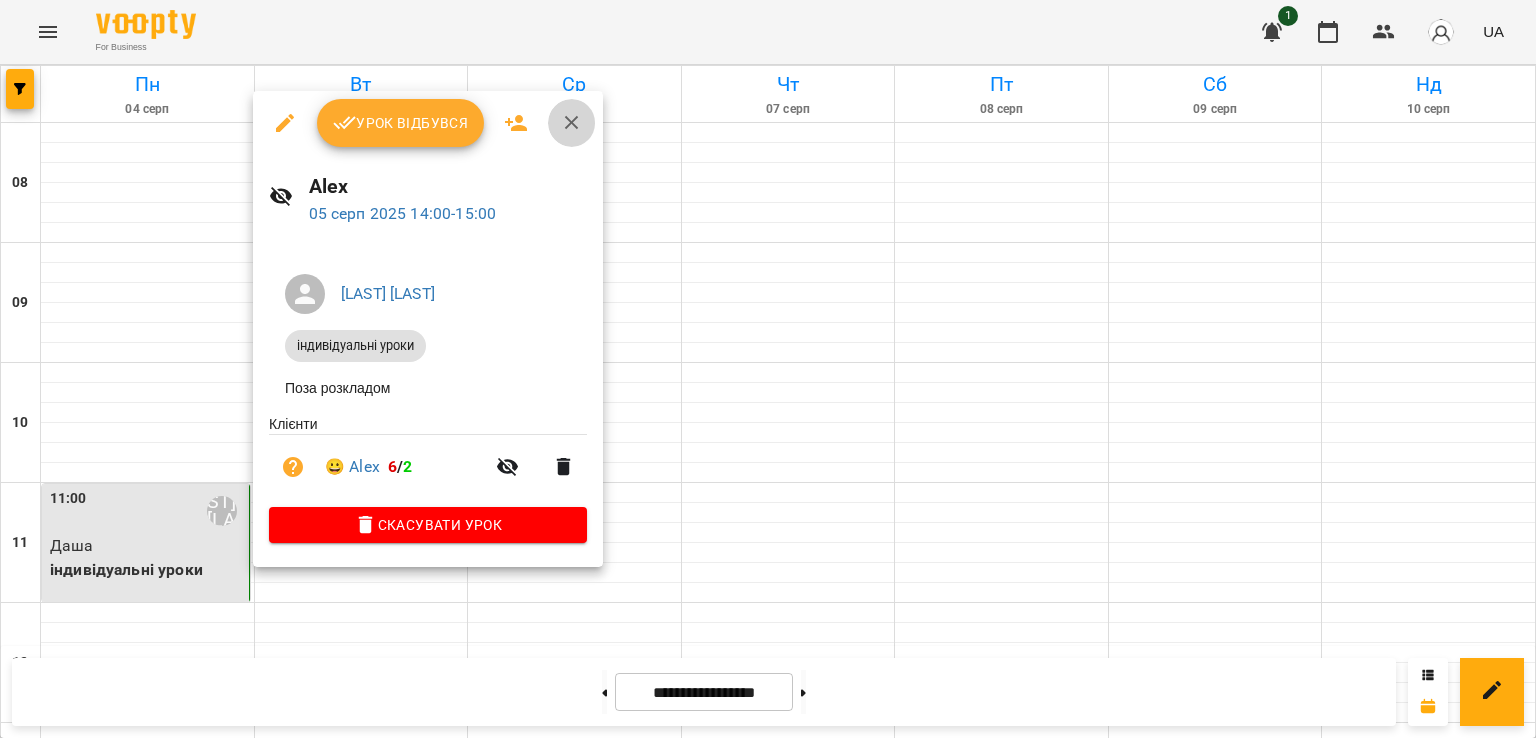 click 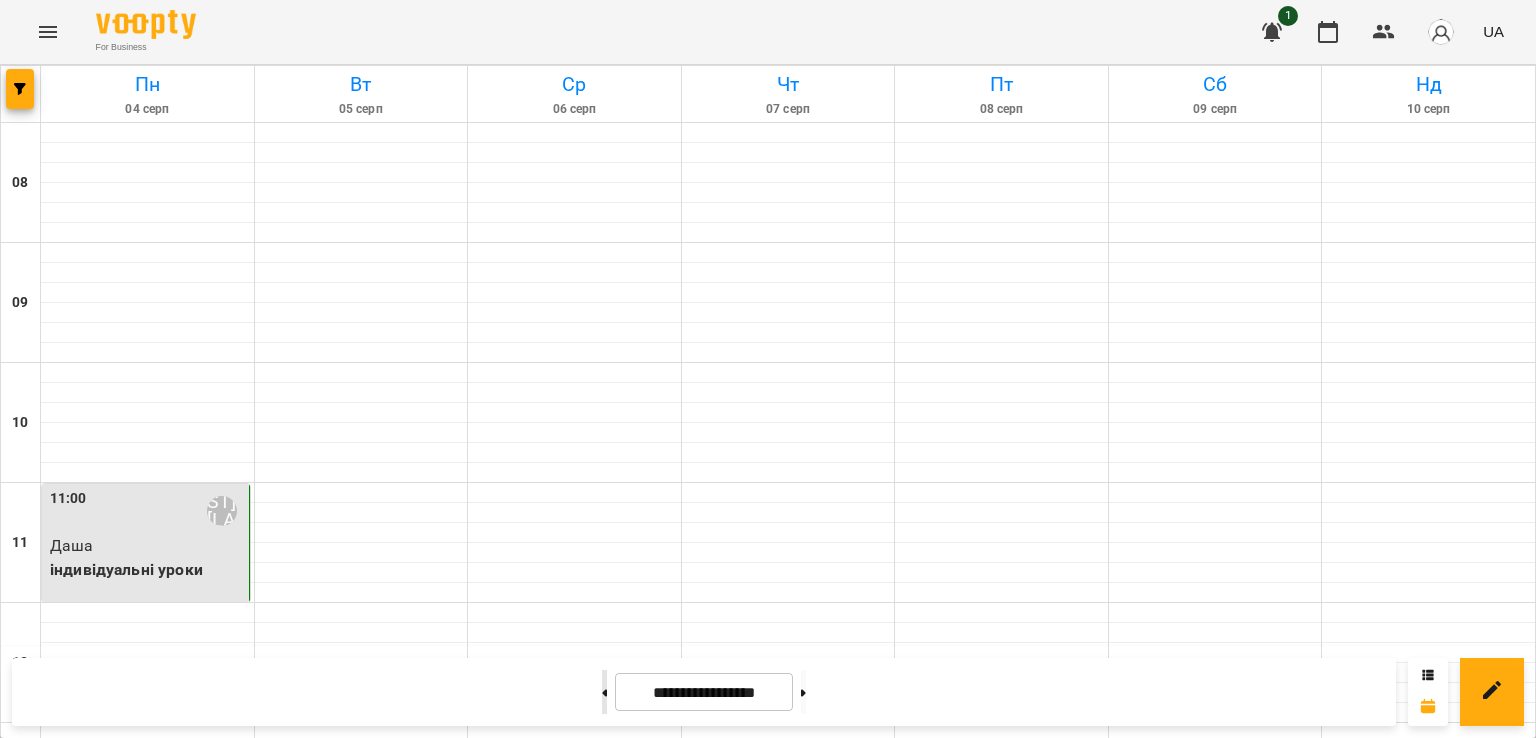 click at bounding box center (604, 692) 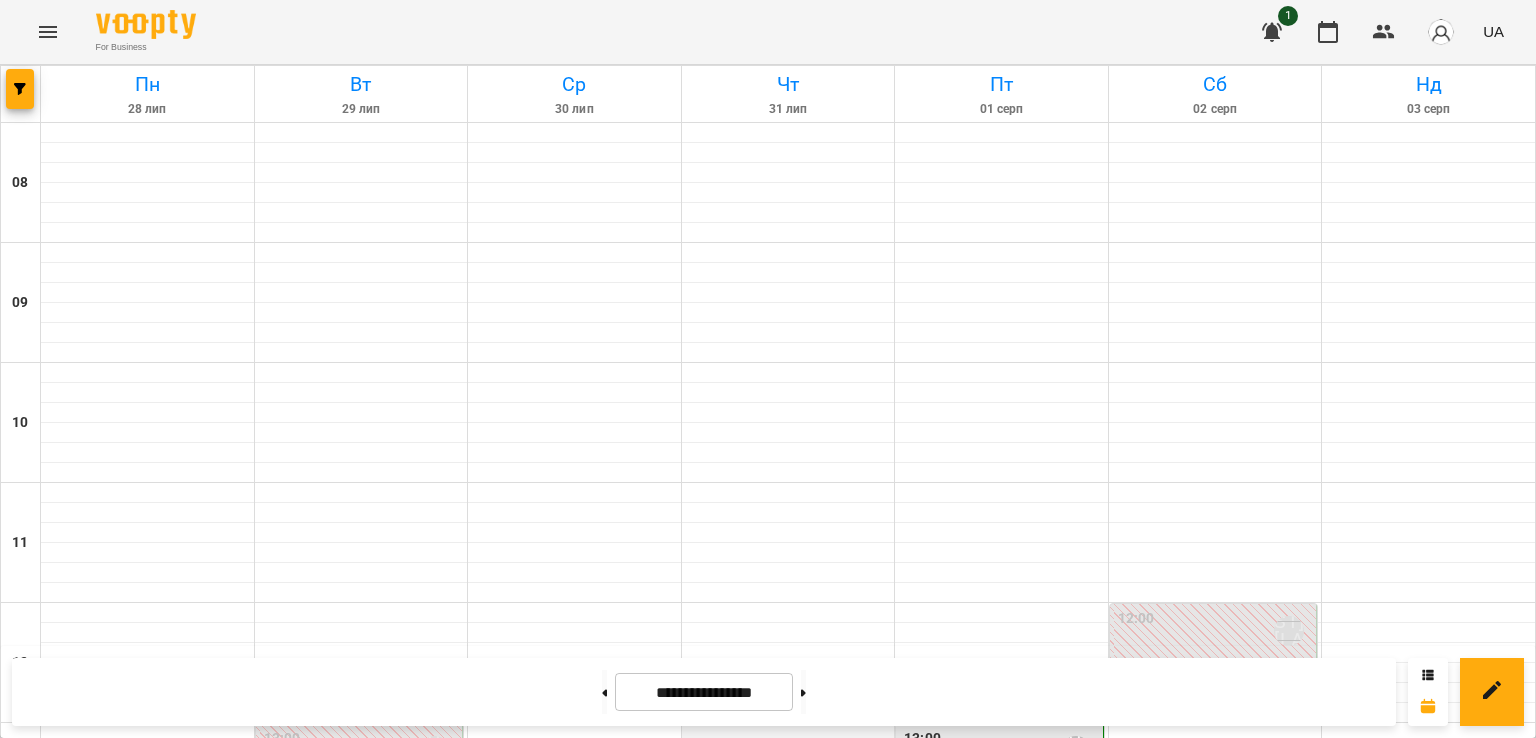 scroll, scrollTop: 532, scrollLeft: 0, axis: vertical 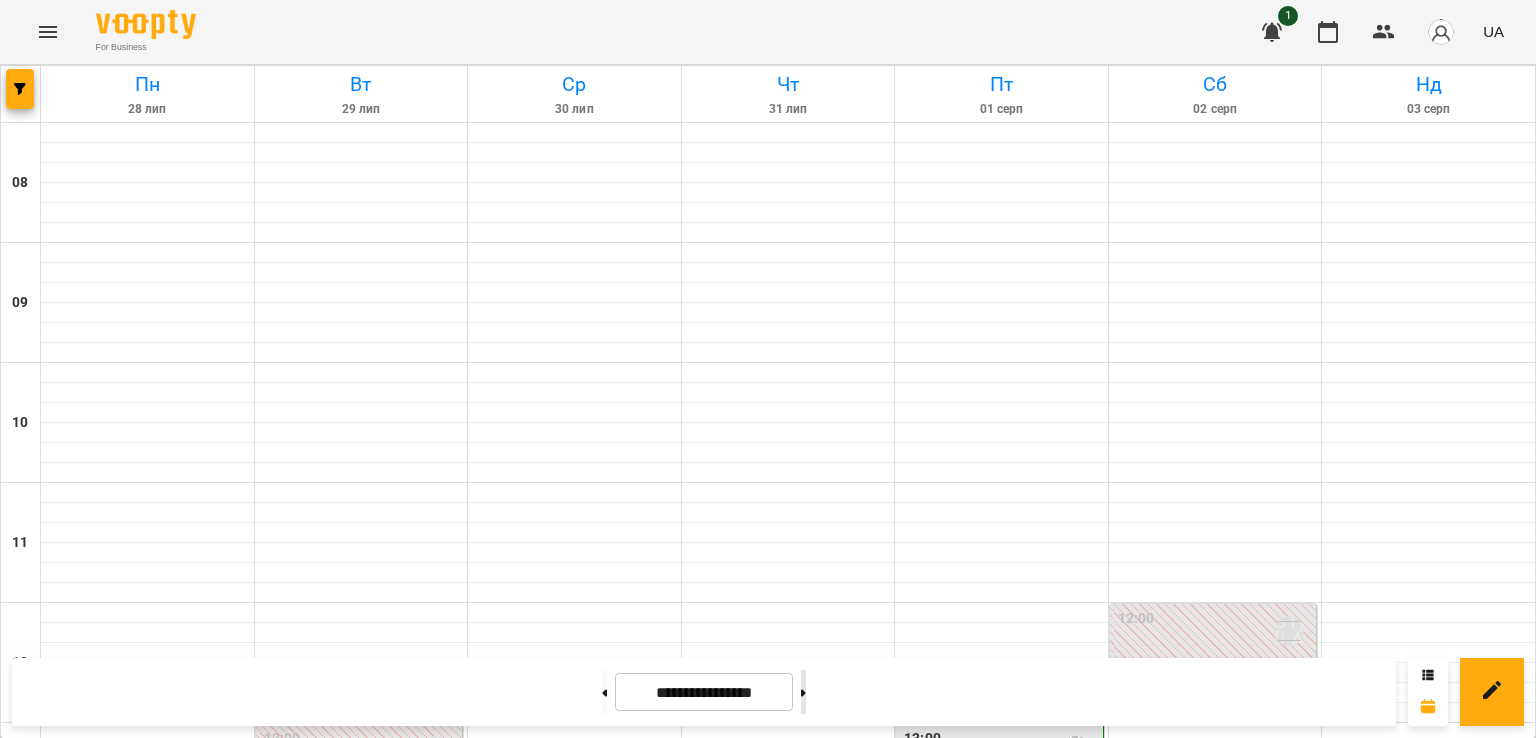 click at bounding box center [803, 692] 